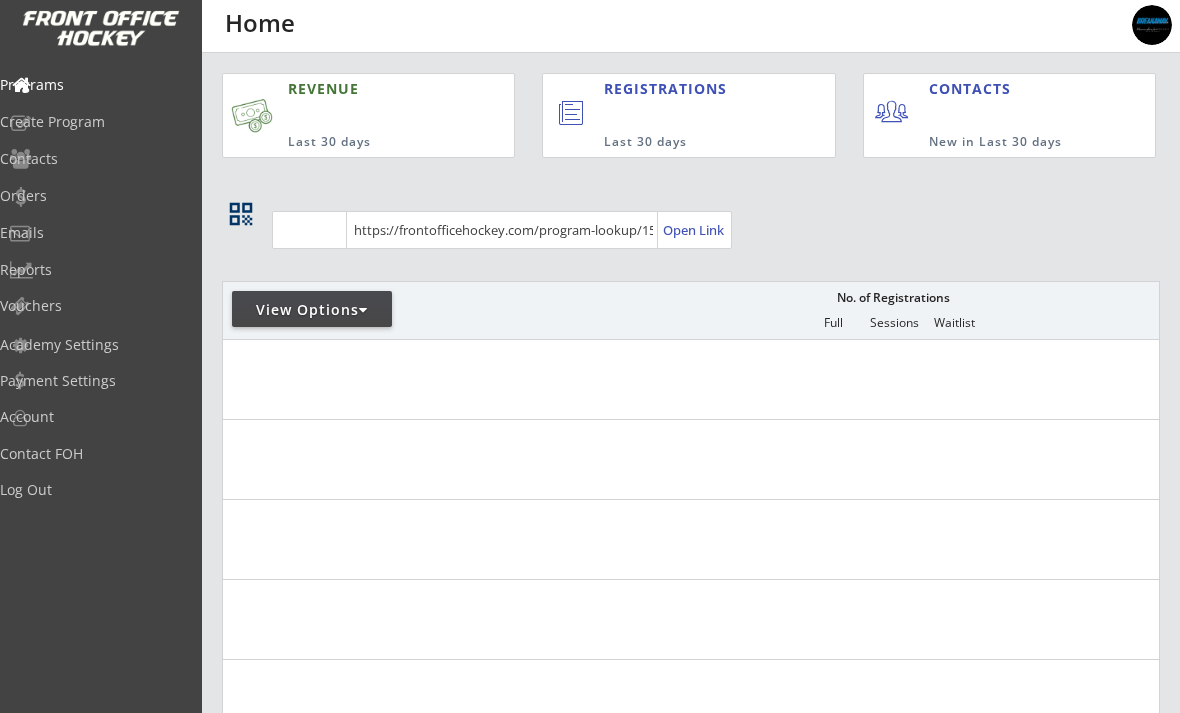 scroll, scrollTop: 0, scrollLeft: 0, axis: both 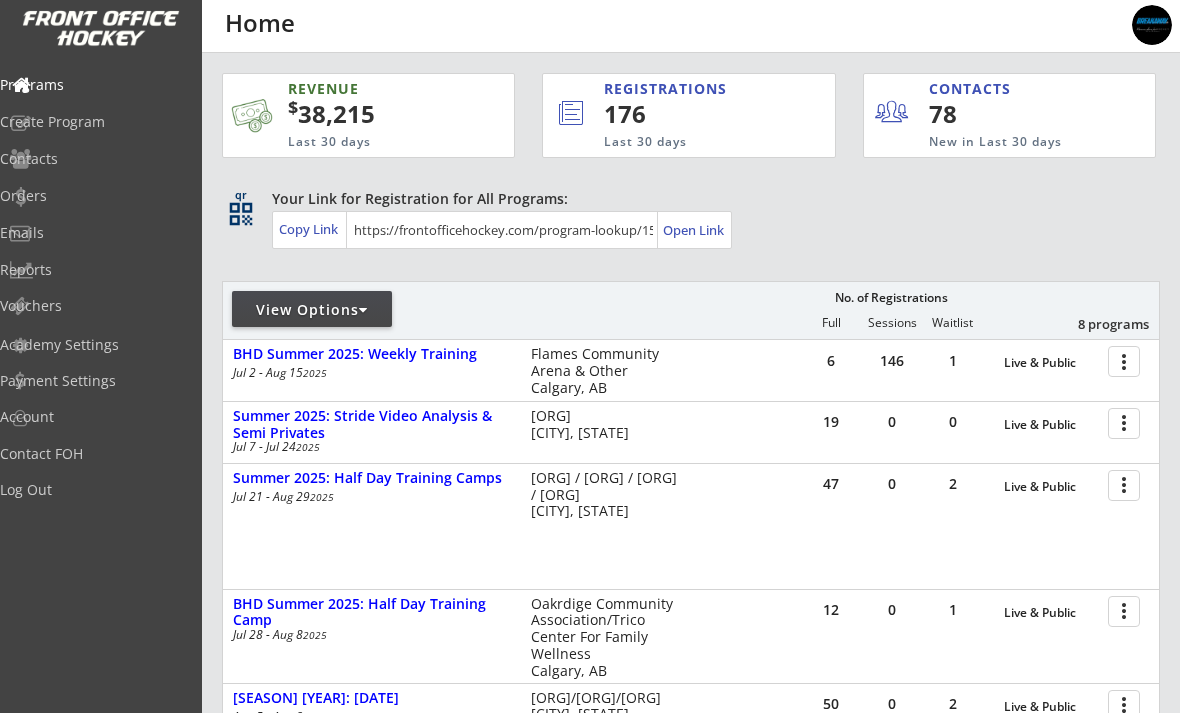 click on "Orders" at bounding box center [95, 85] 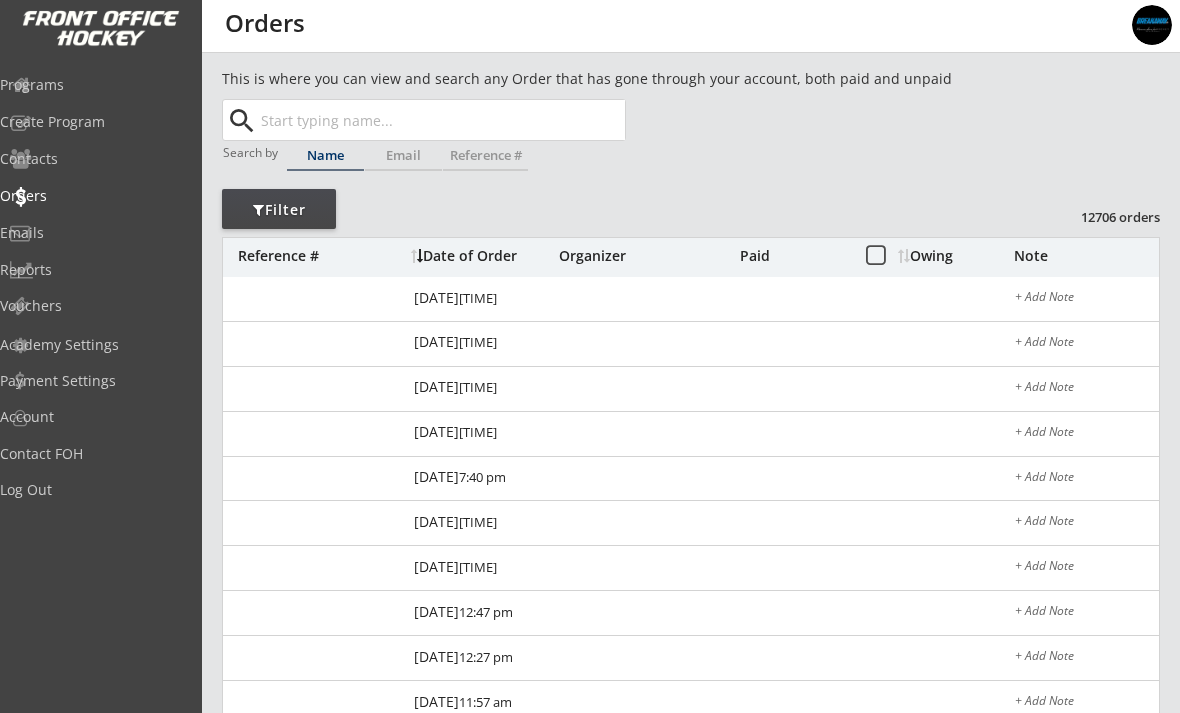 click at bounding box center (441, 120) 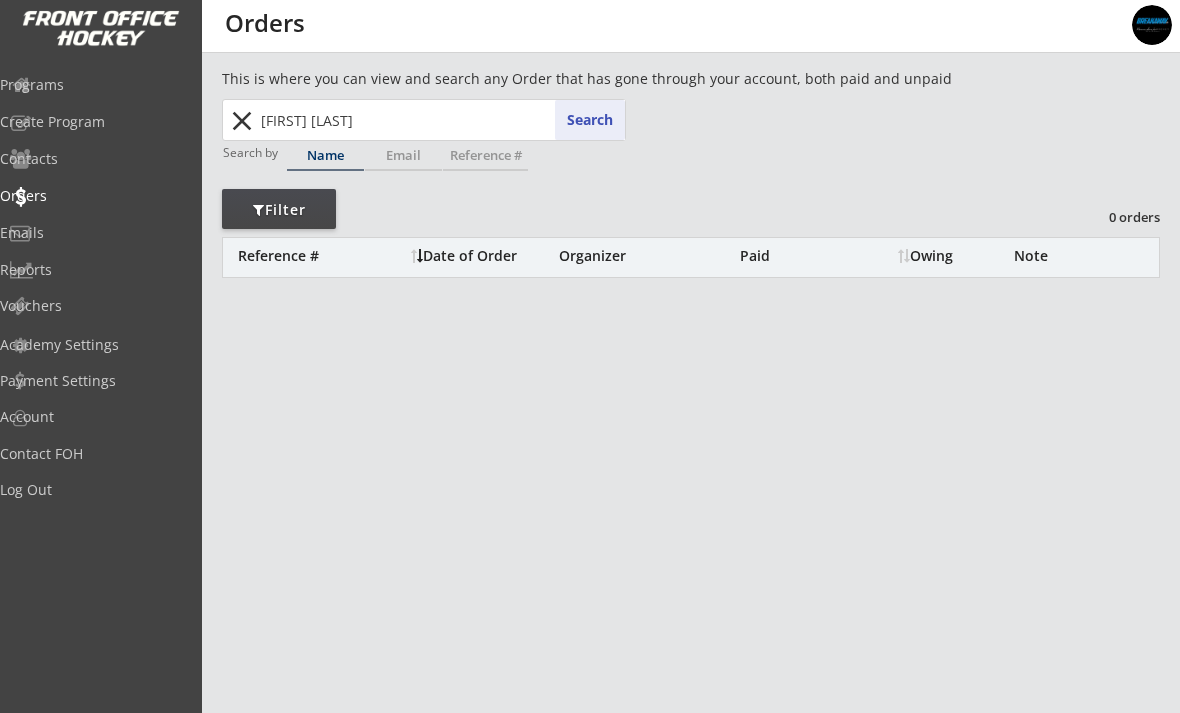 click on "[FIRST] [LAST]" at bounding box center [441, 120] 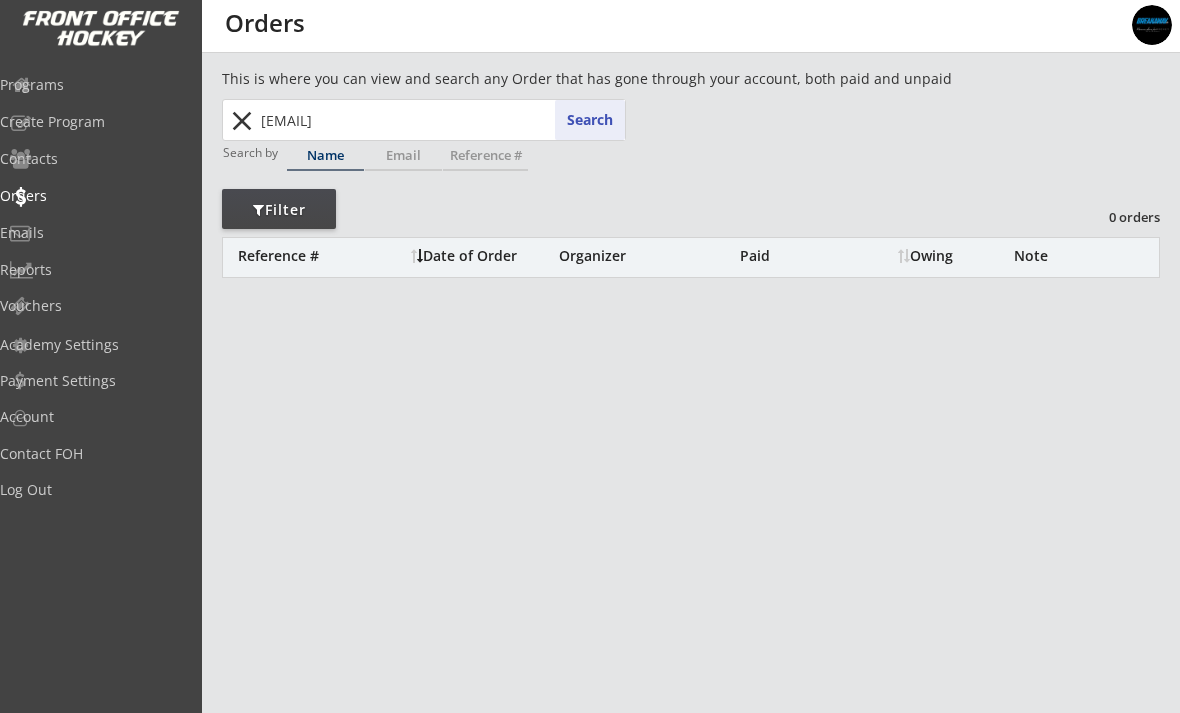 type on "[EMAIL]" 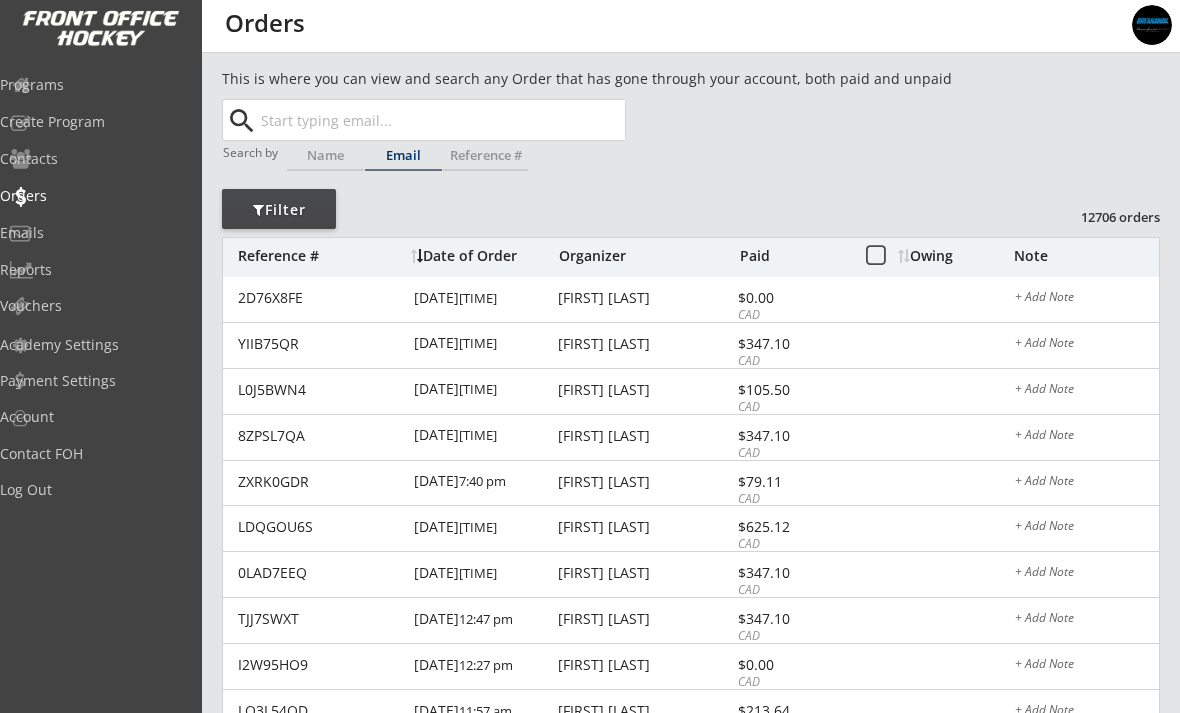 click at bounding box center (0, 0) 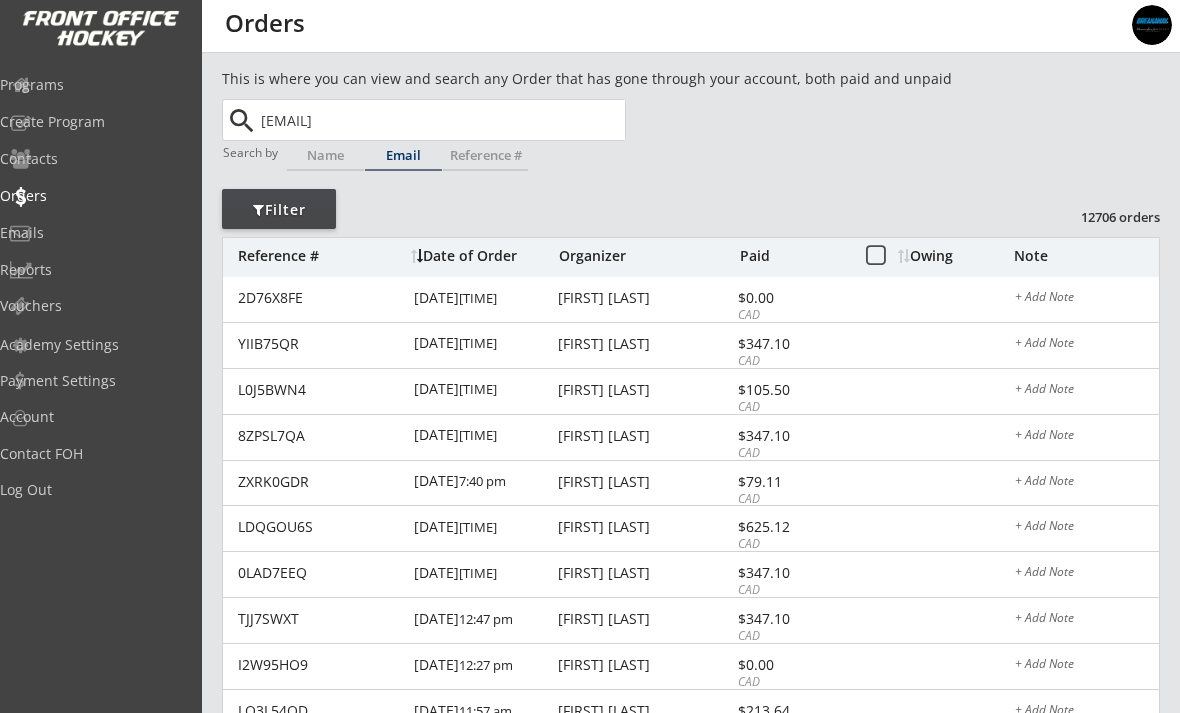 type on "[EMAIL]" 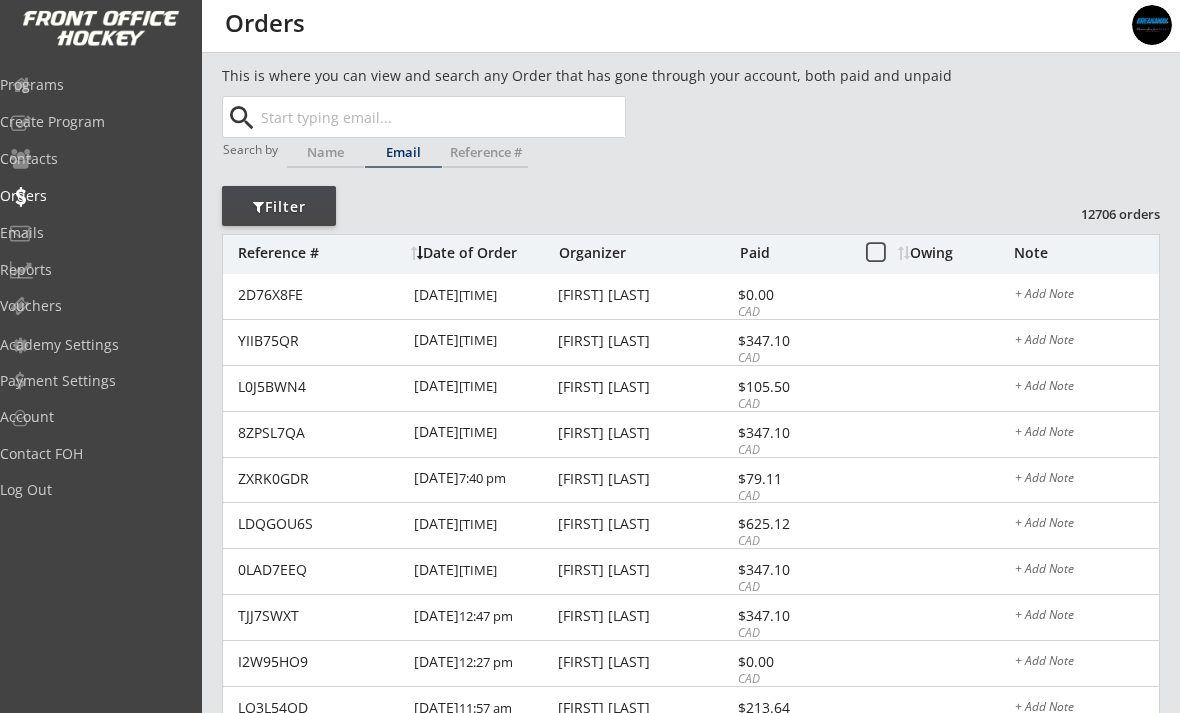 scroll, scrollTop: 0, scrollLeft: 0, axis: both 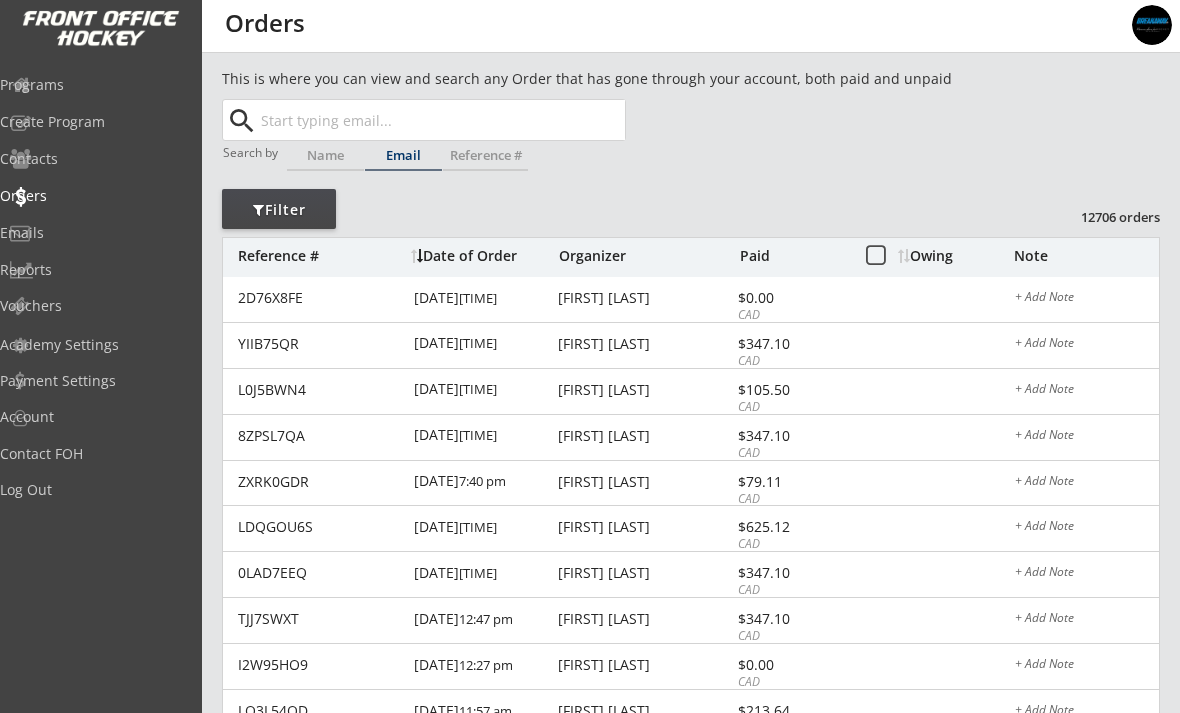 click at bounding box center (0, 0) 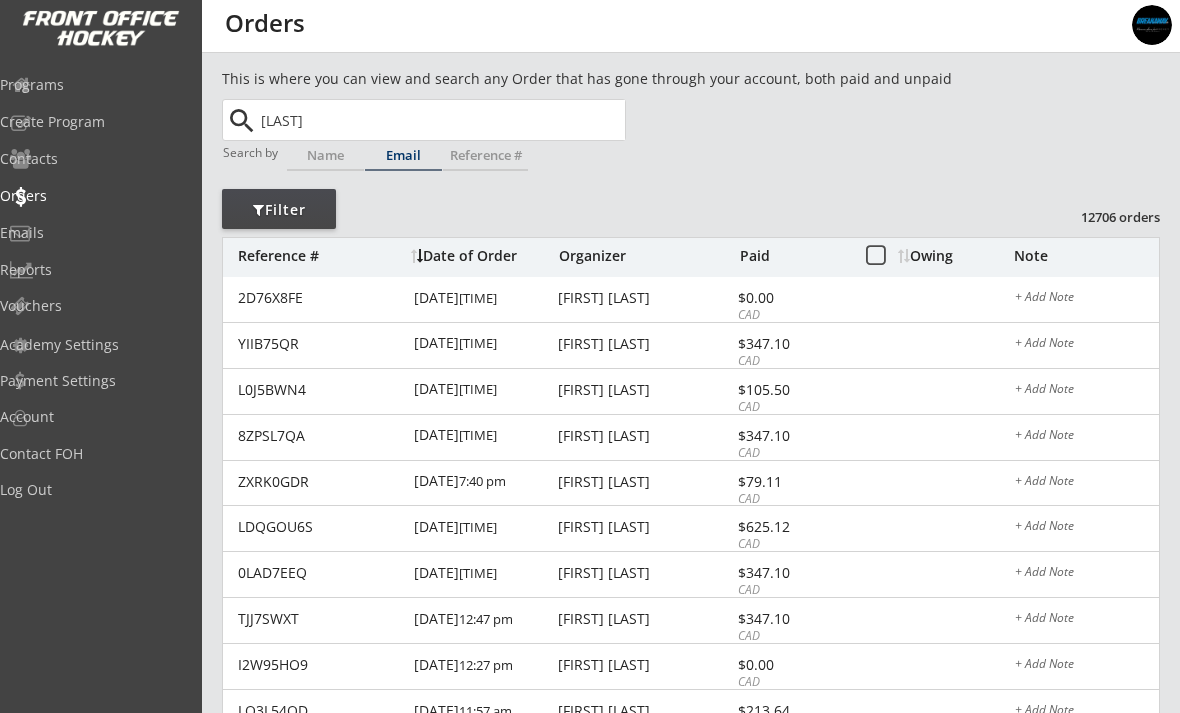 click on "Name" at bounding box center (0, 0) 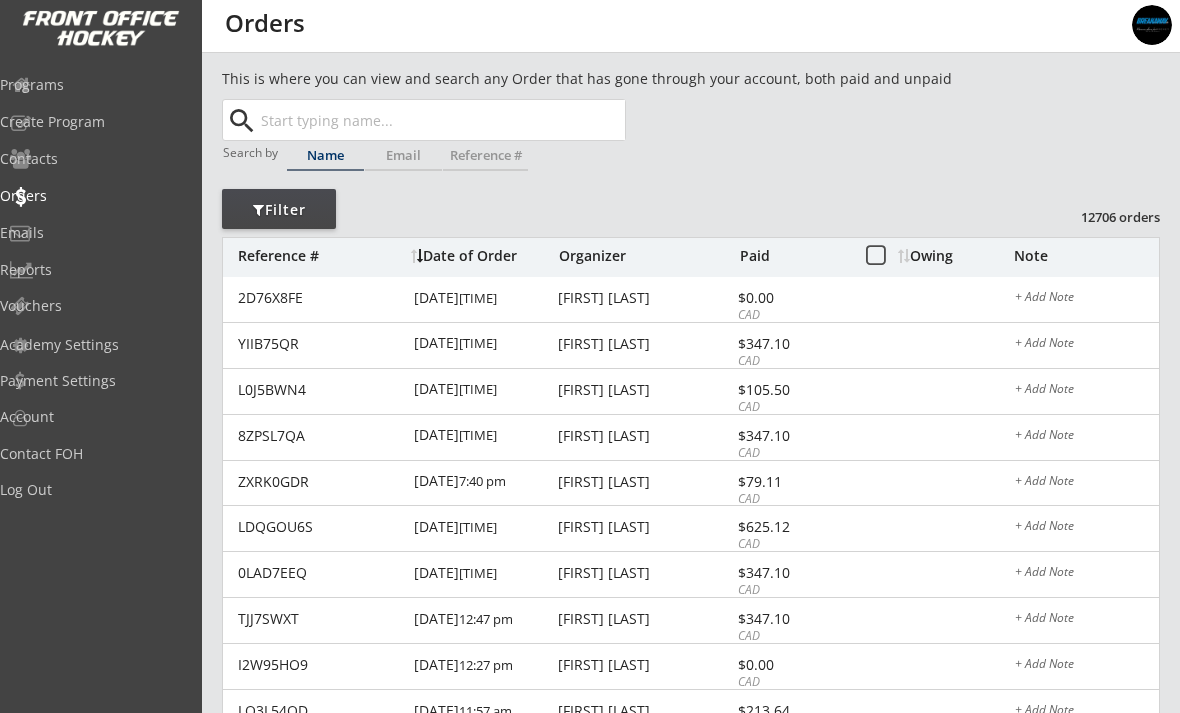 click at bounding box center [441, 120] 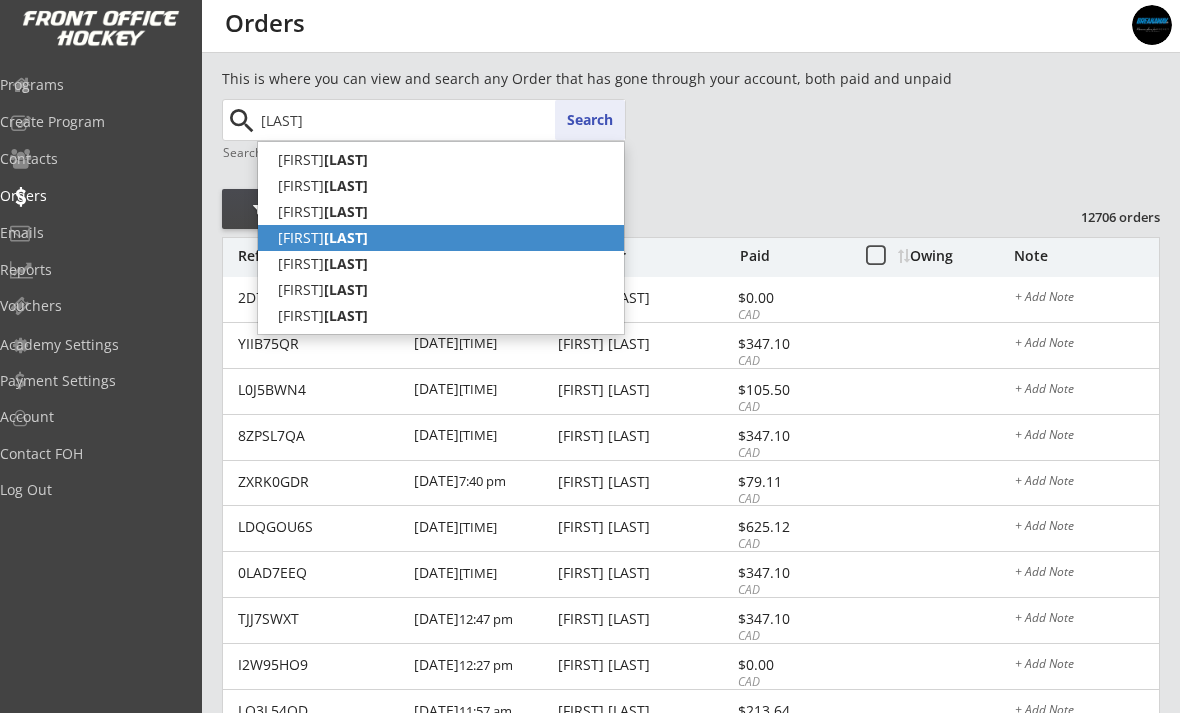 click on "[FIRST]  [LAST]" at bounding box center [441, 238] 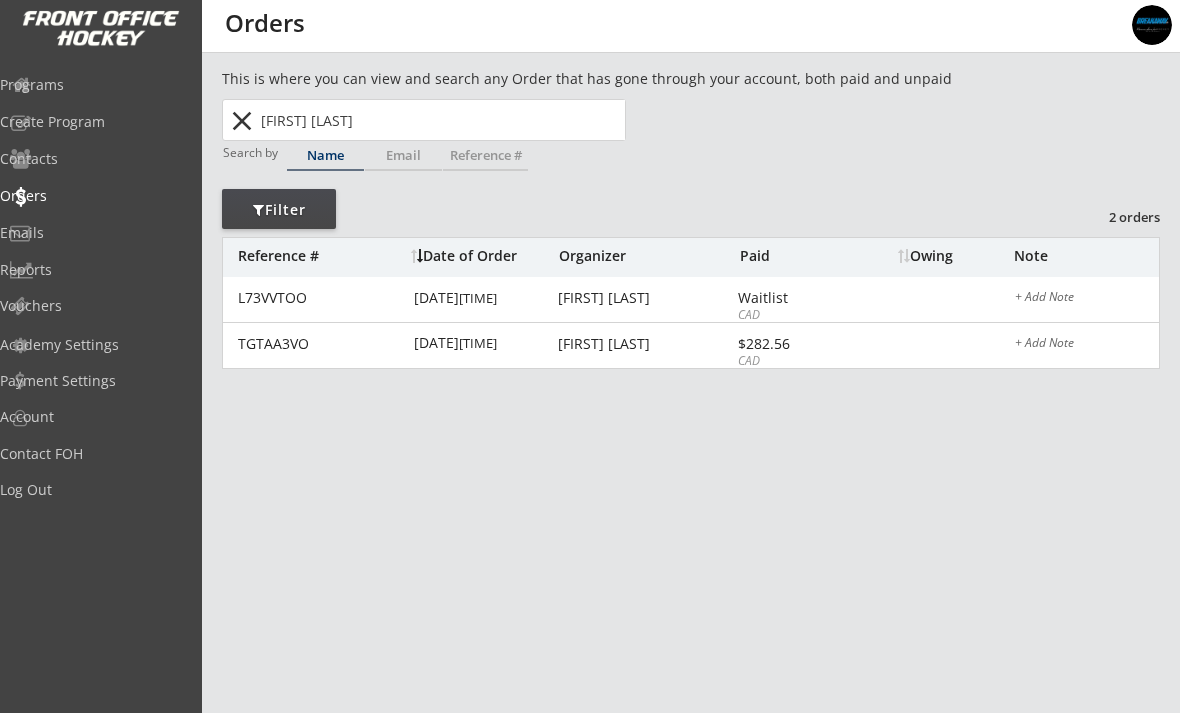 click on "Programs" at bounding box center [95, 85] 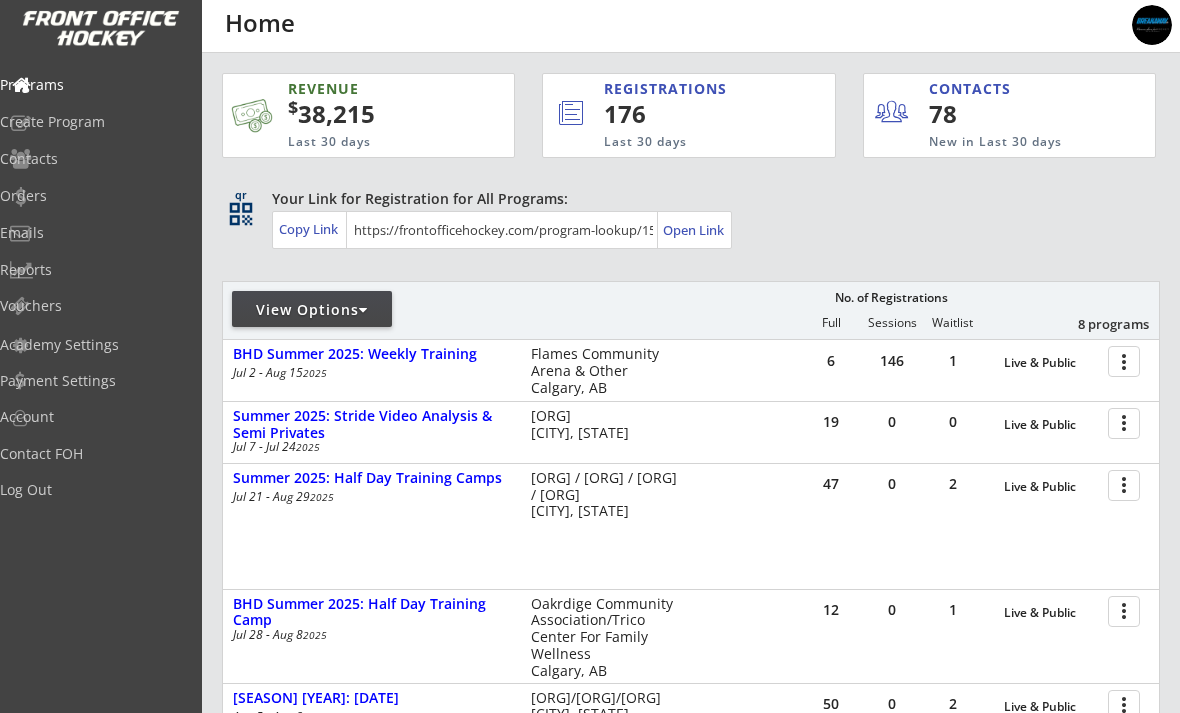 click at bounding box center [1127, 360] 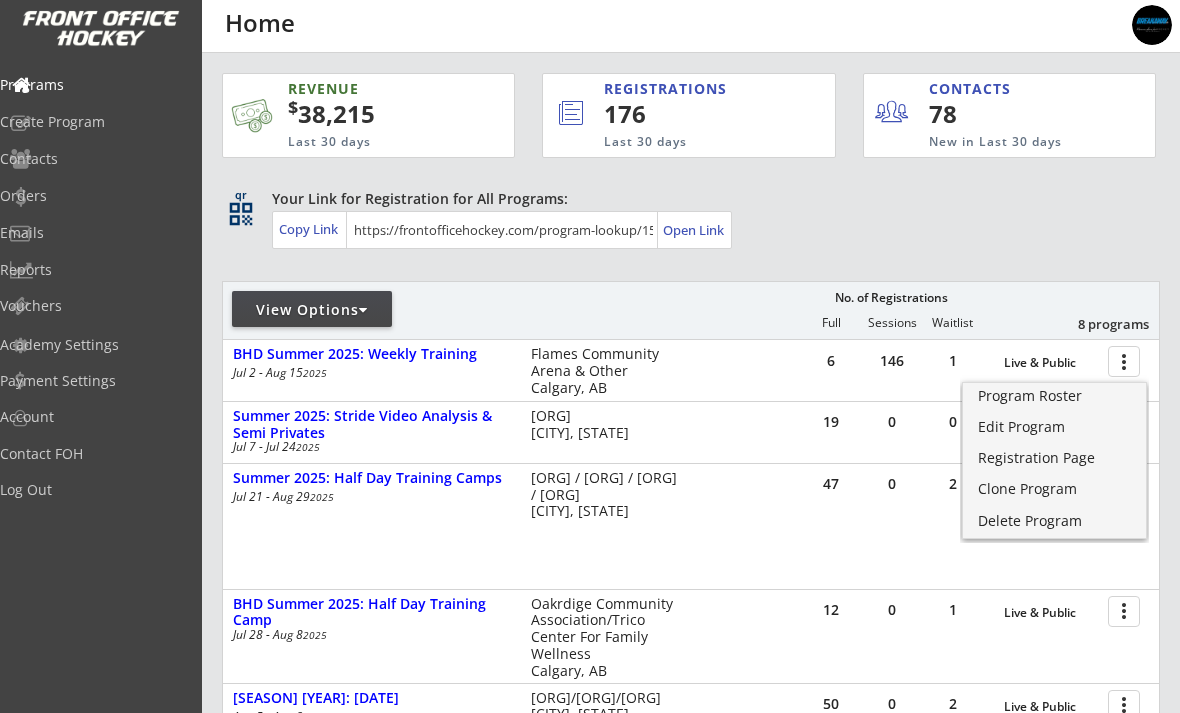 click on "Program Roster" at bounding box center [1054, 398] 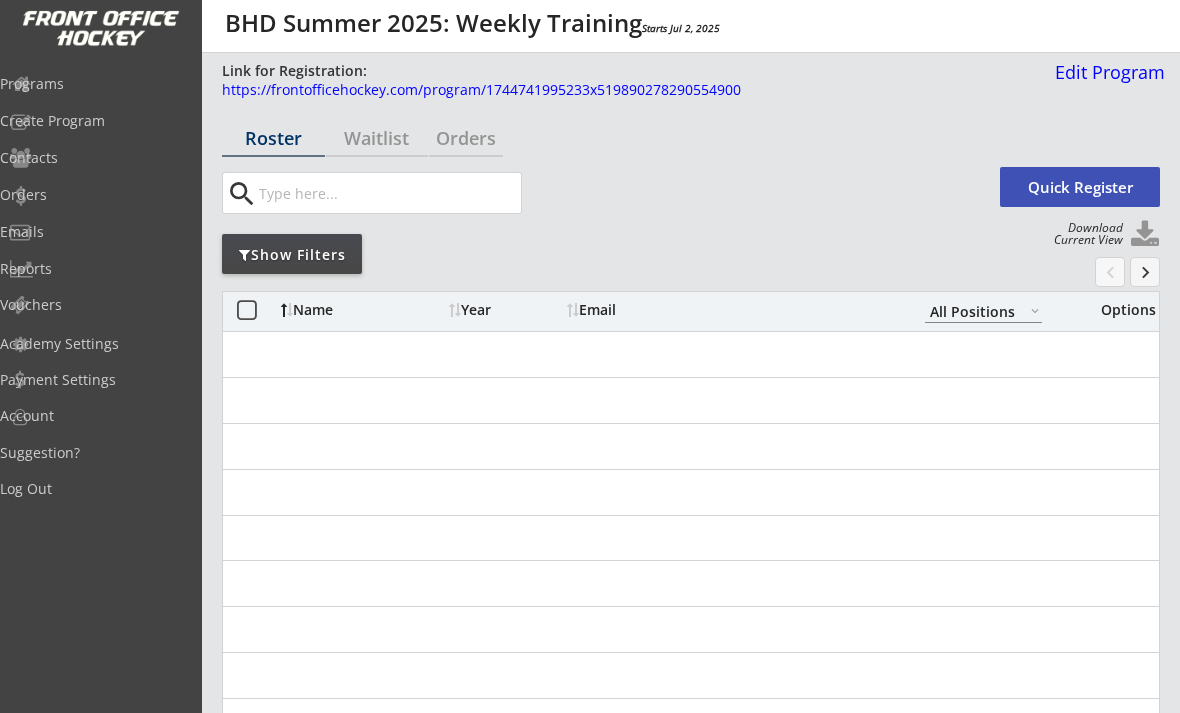 scroll, scrollTop: 0, scrollLeft: 0, axis: both 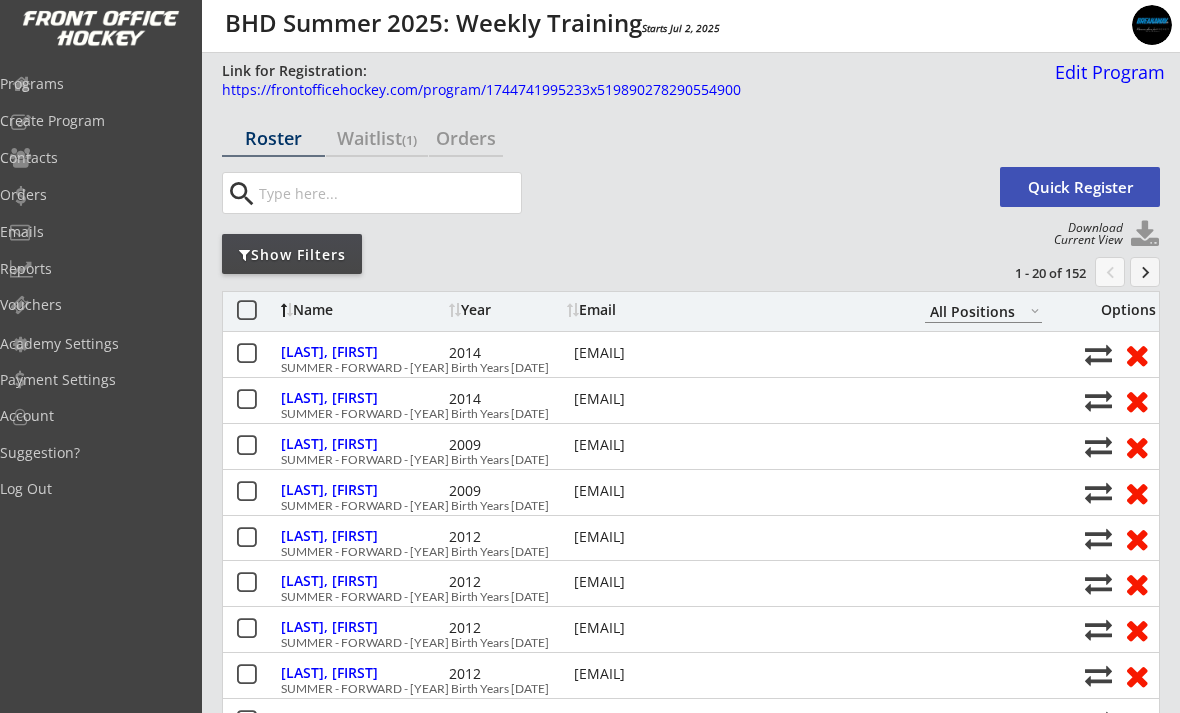 click on "Show Filters" at bounding box center (273, 138) 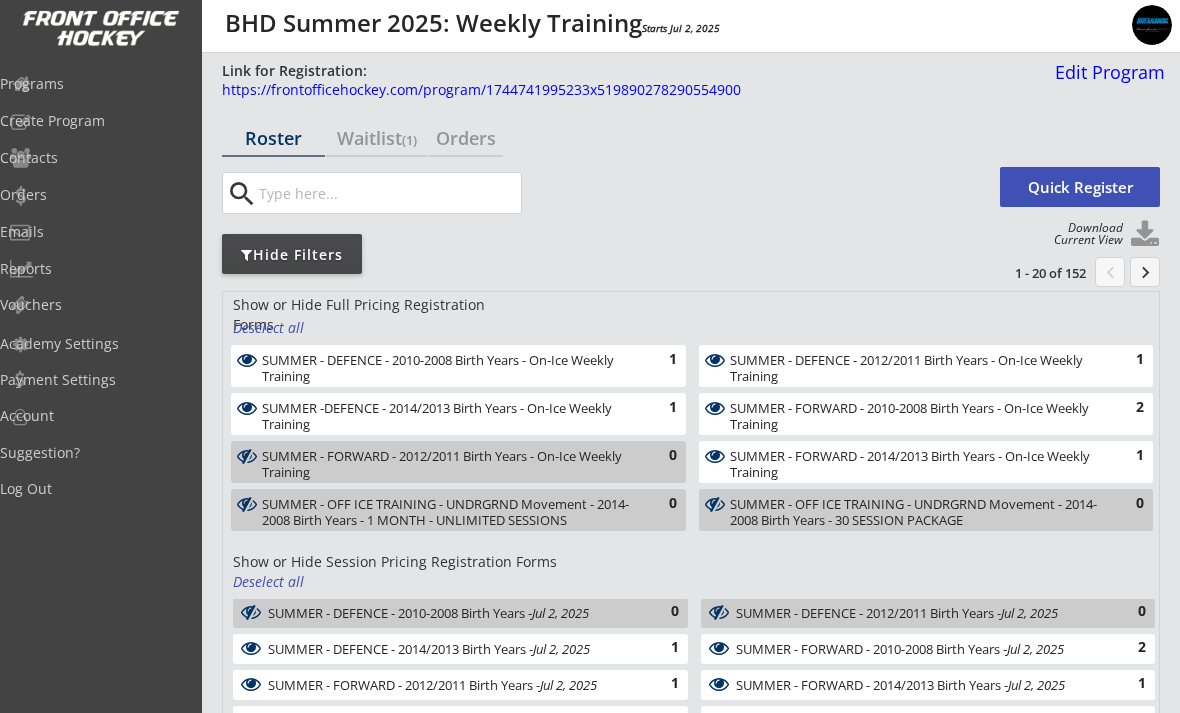 click on "Deselect all" at bounding box center [270, 328] 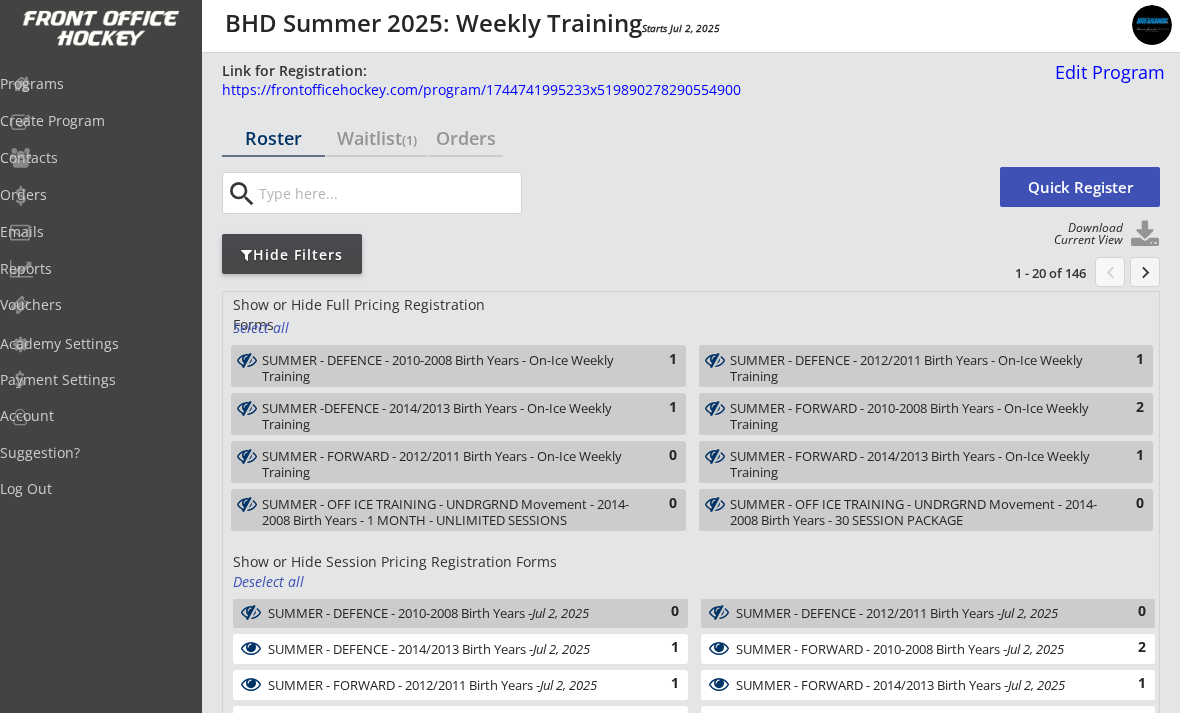 click on "Deselect all" at bounding box center (270, 582) 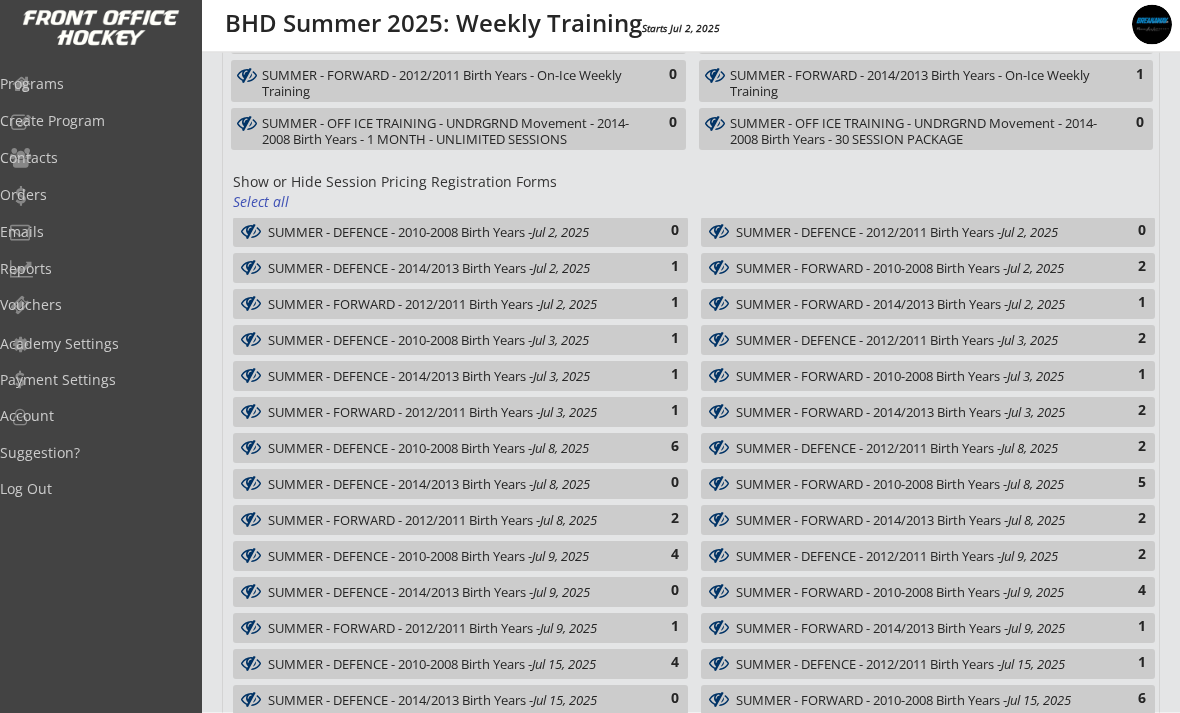 scroll, scrollTop: 387, scrollLeft: 0, axis: vertical 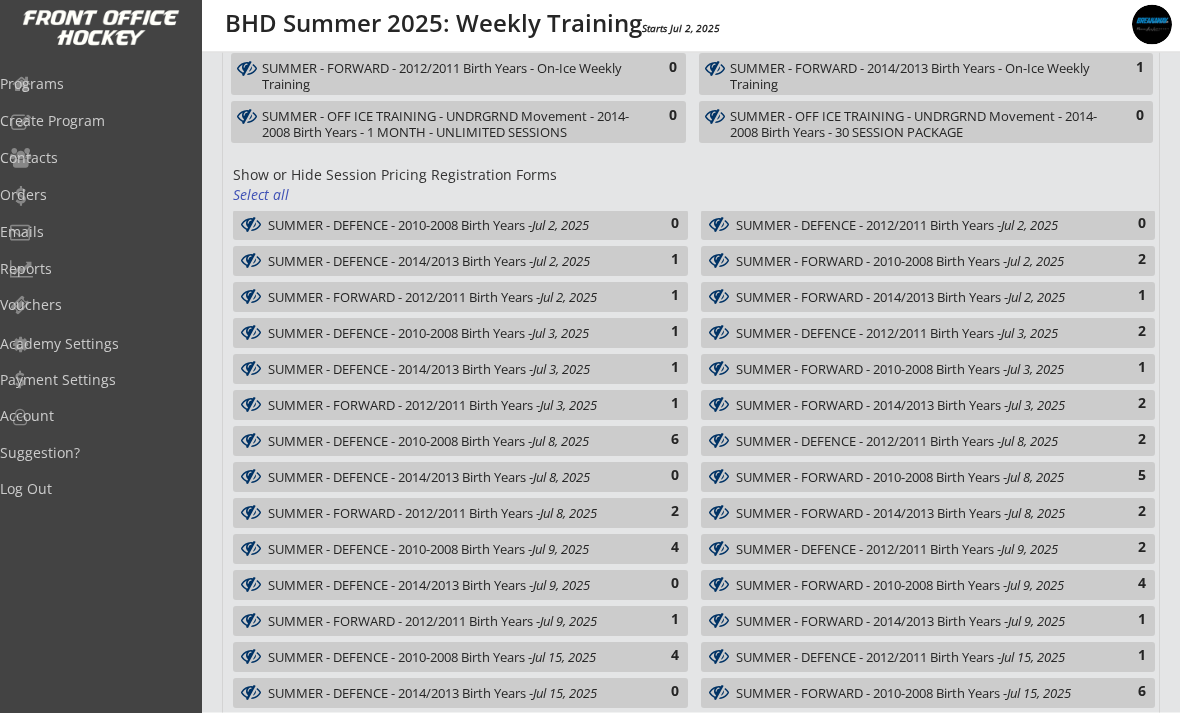 click on "SUMMER - DEFENCE - 2010-2008 Birth Years -  Jul 8, 2025" at bounding box center (450, 442) 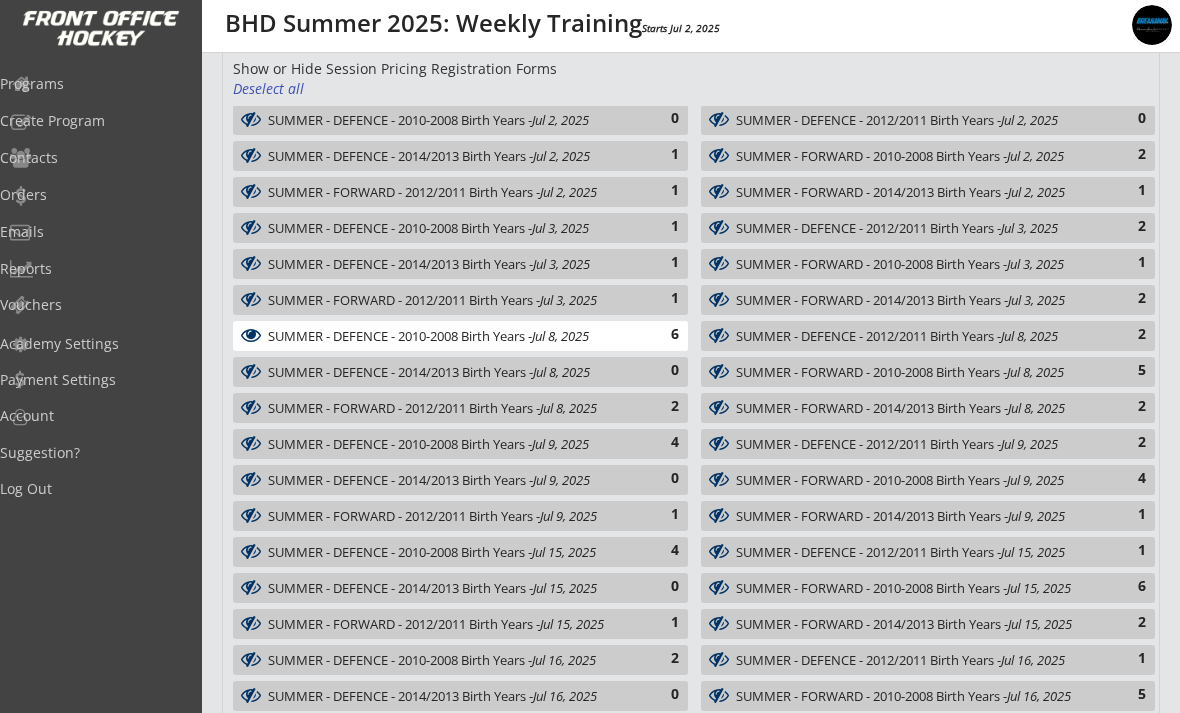 scroll, scrollTop: 479, scrollLeft: 0, axis: vertical 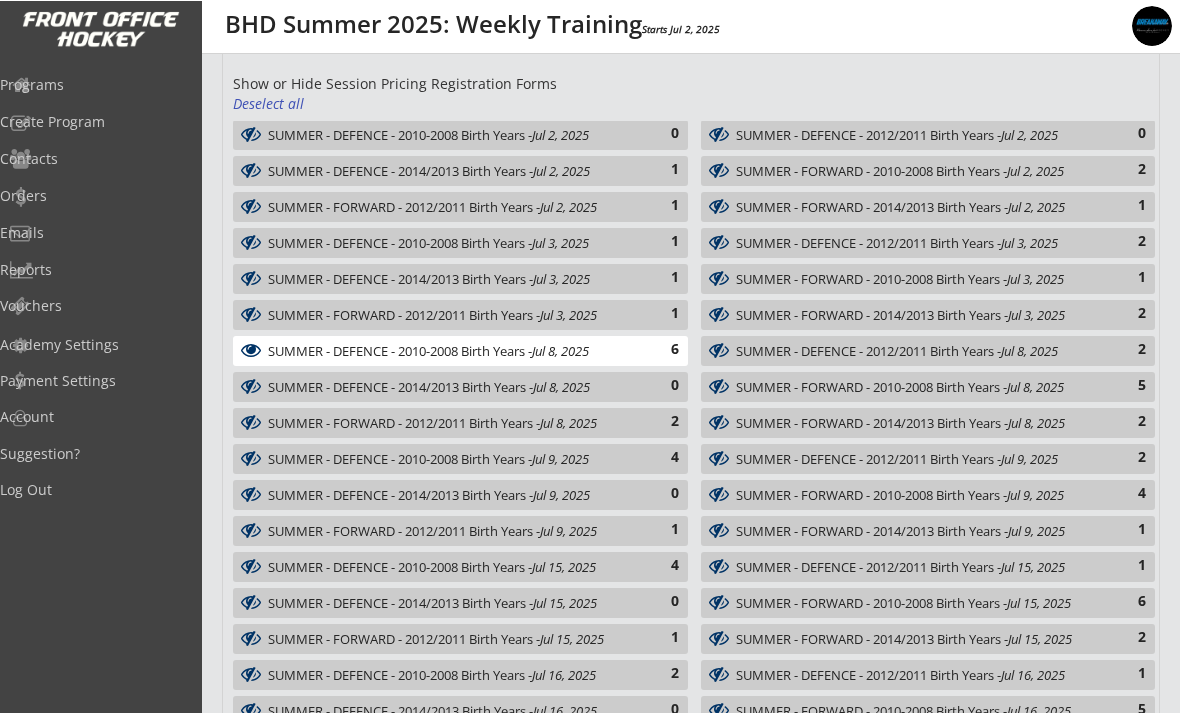 click on "5" at bounding box center [917, 387] 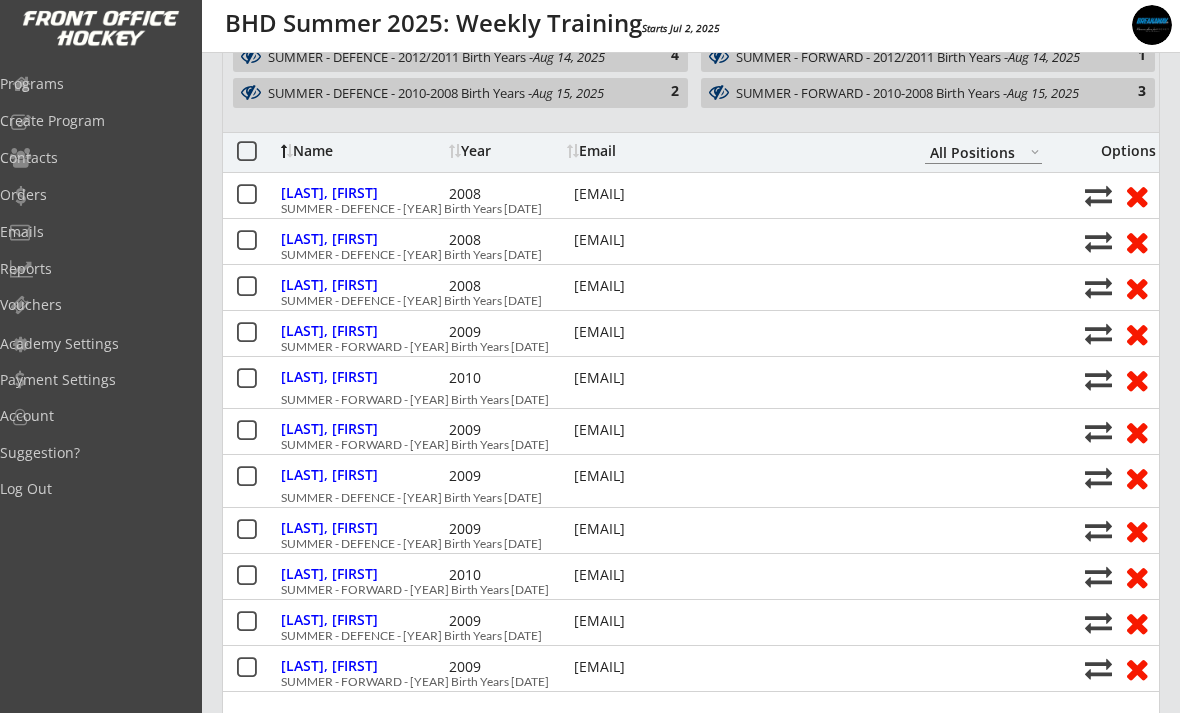 scroll, scrollTop: 1887, scrollLeft: 0, axis: vertical 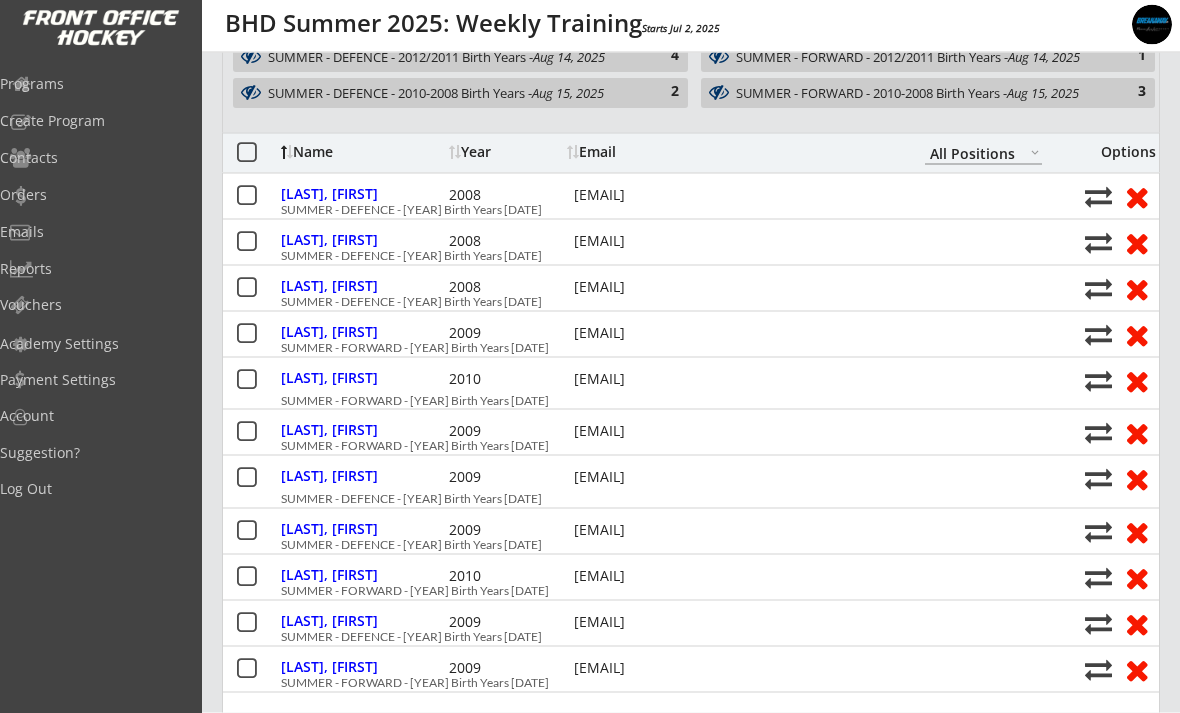 copy on "s_lynch@shaw.ca" 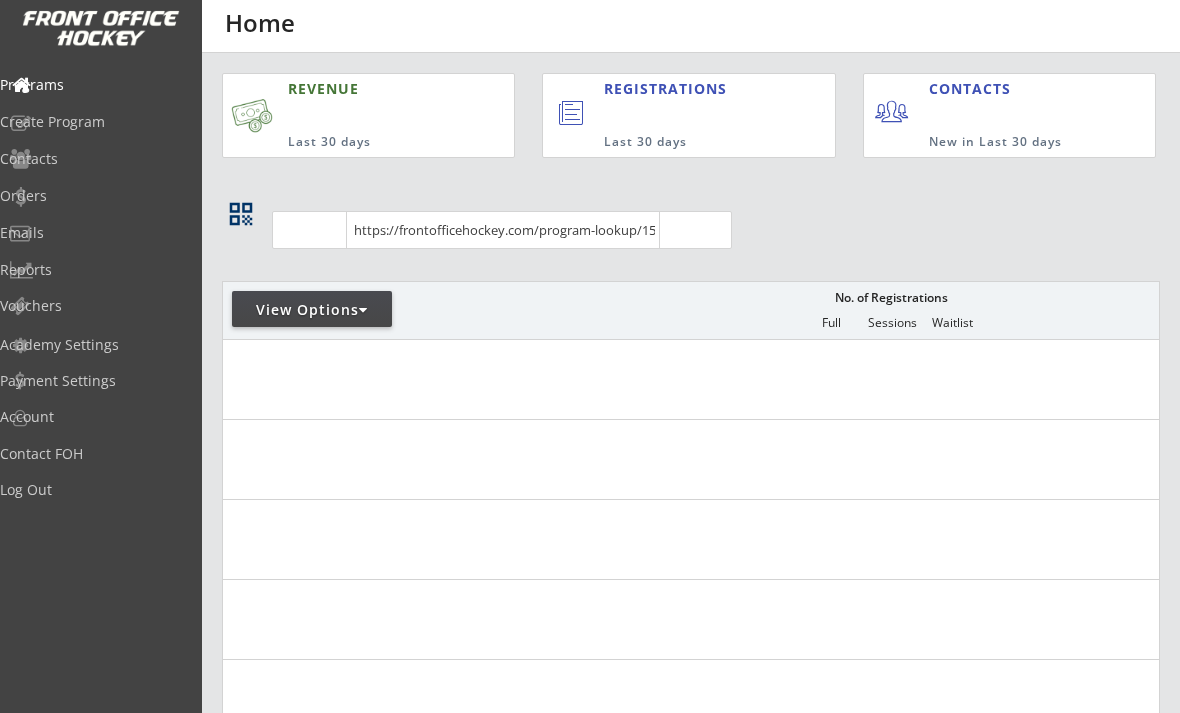 scroll, scrollTop: 0, scrollLeft: 0, axis: both 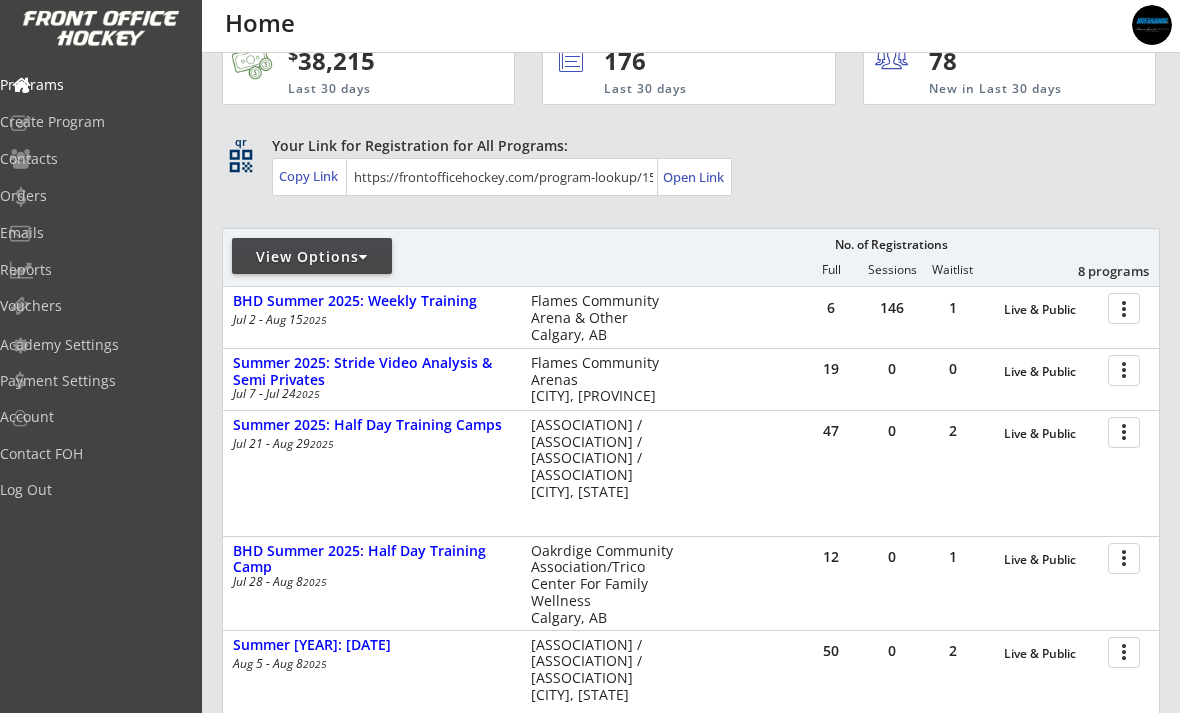 click on "Orders" at bounding box center (95, 85) 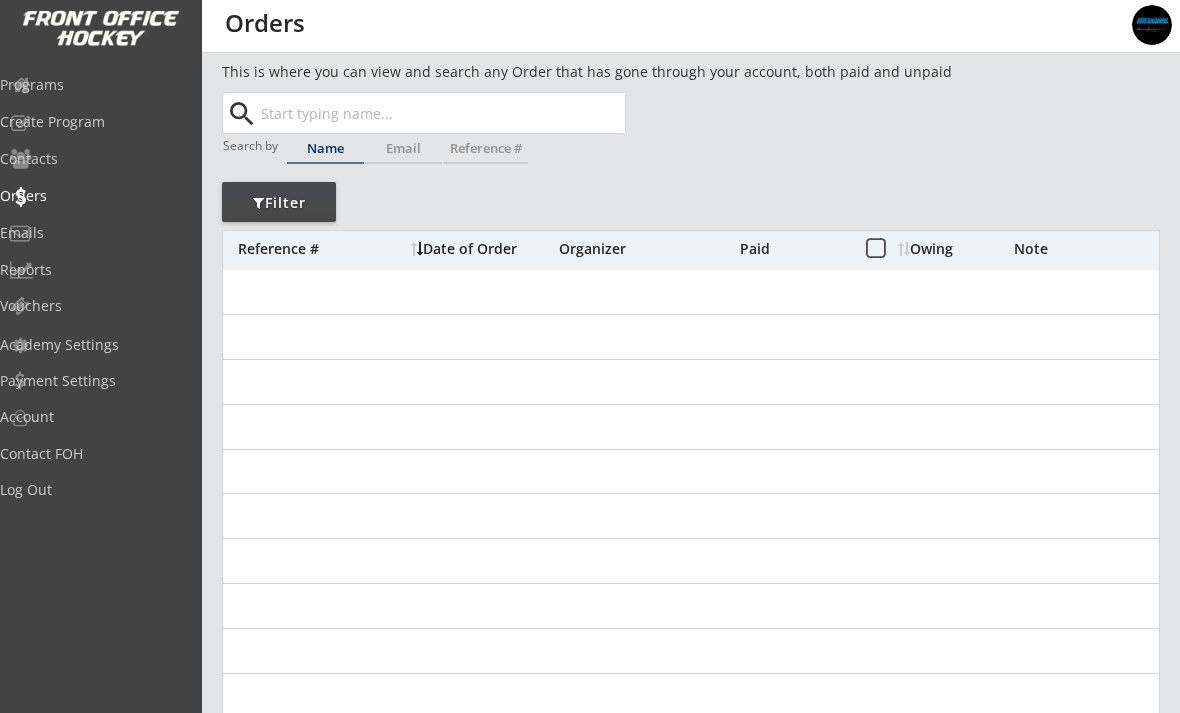 scroll, scrollTop: 0, scrollLeft: 0, axis: both 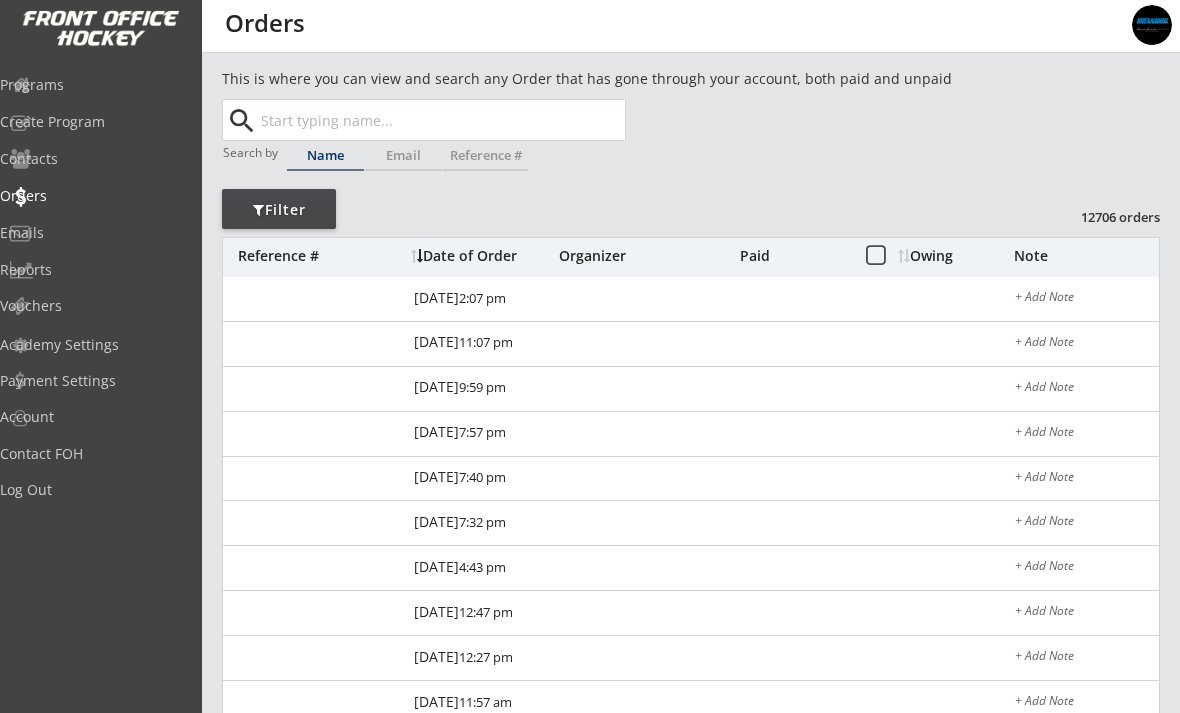 click at bounding box center [441, 120] 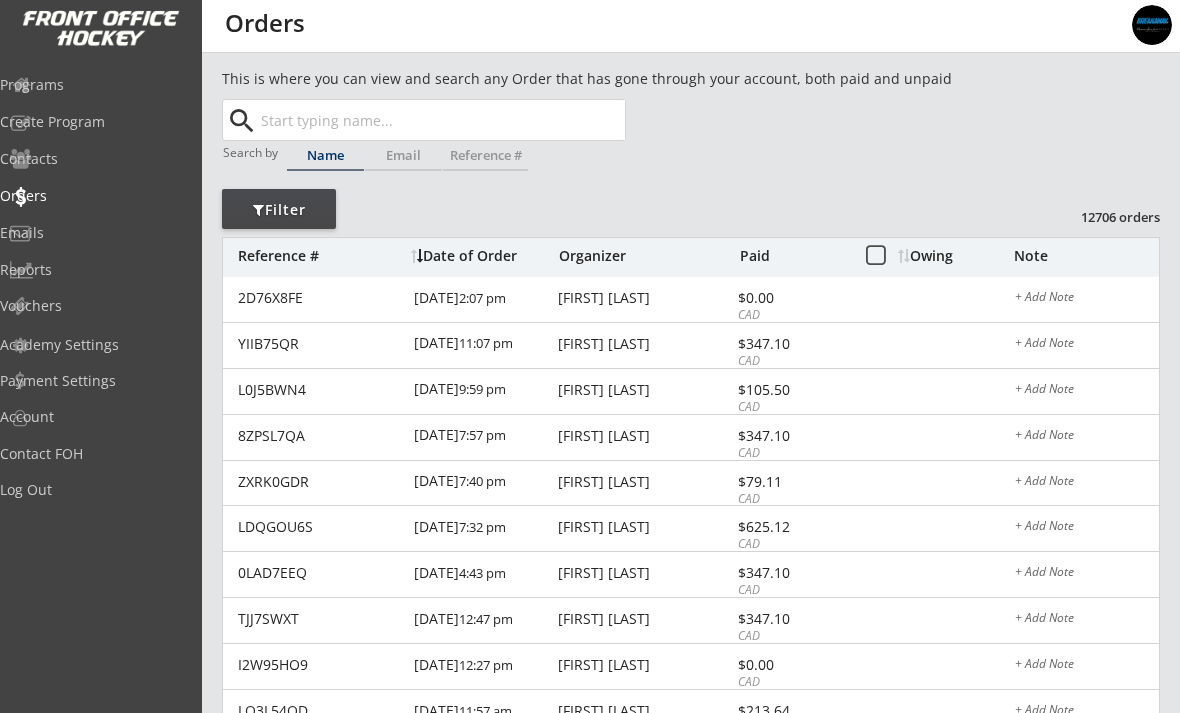 scroll, scrollTop: 2, scrollLeft: 0, axis: vertical 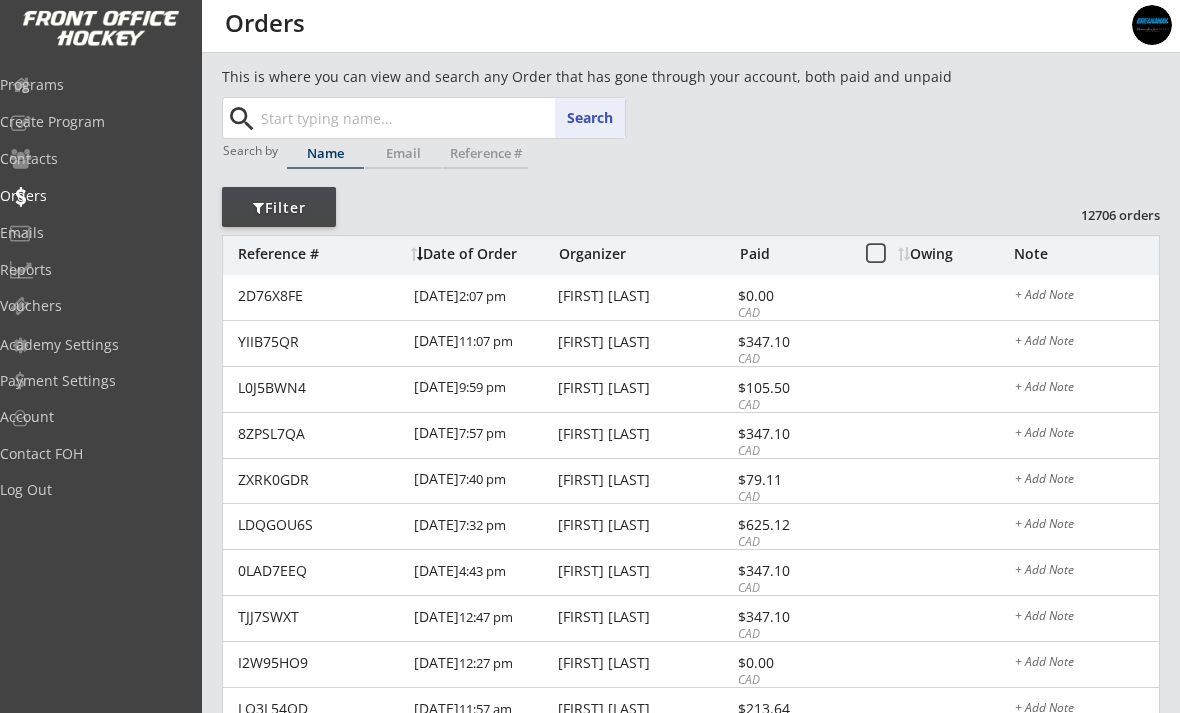 paste on "s_lynch@shaw.ca" 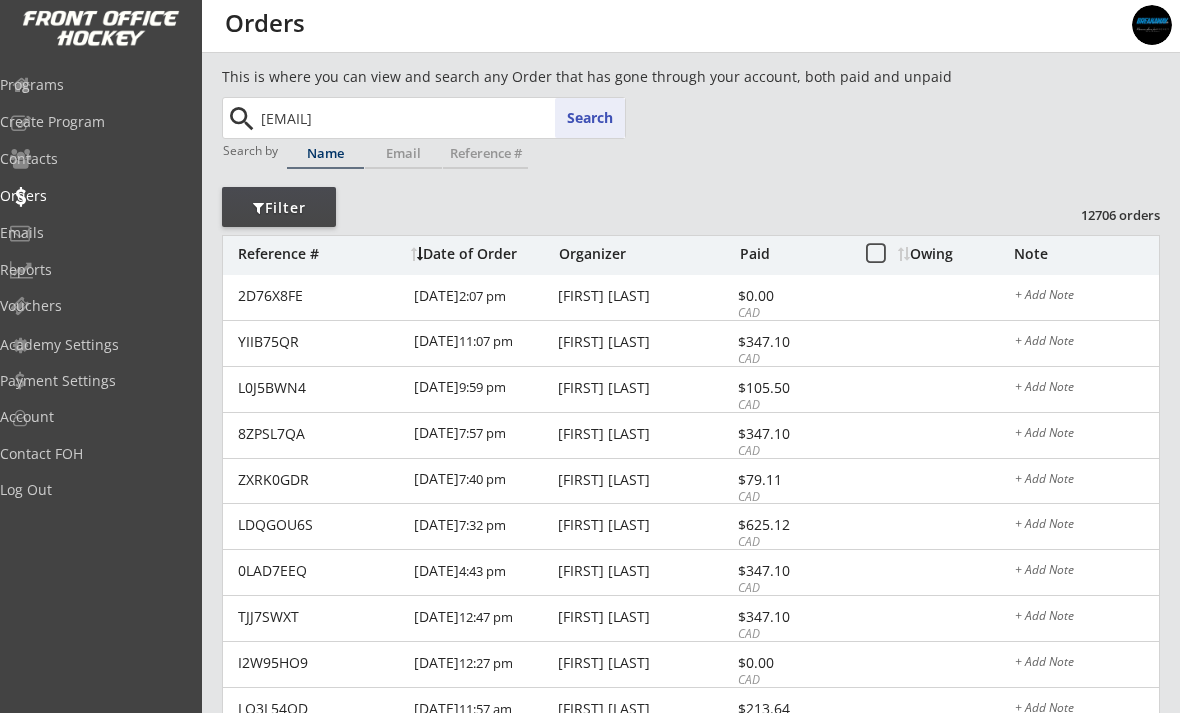 type on "s_lynch@shaw.ca" 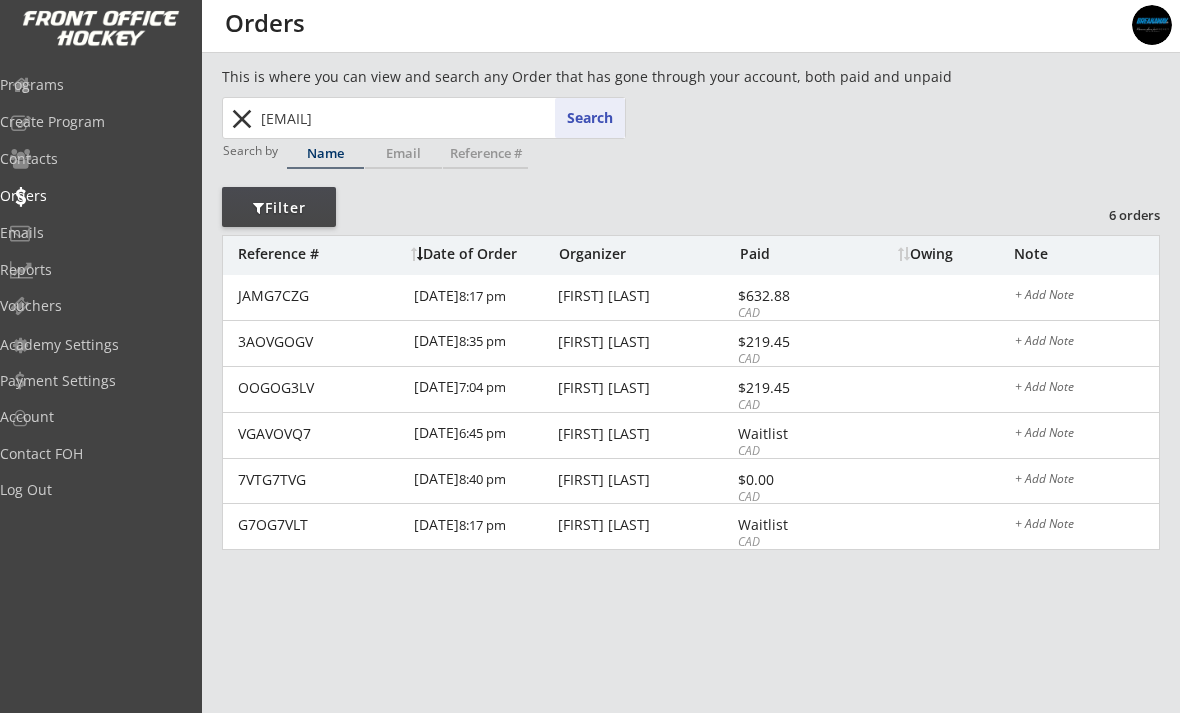 click on "$632.88" at bounding box center [320, 296] 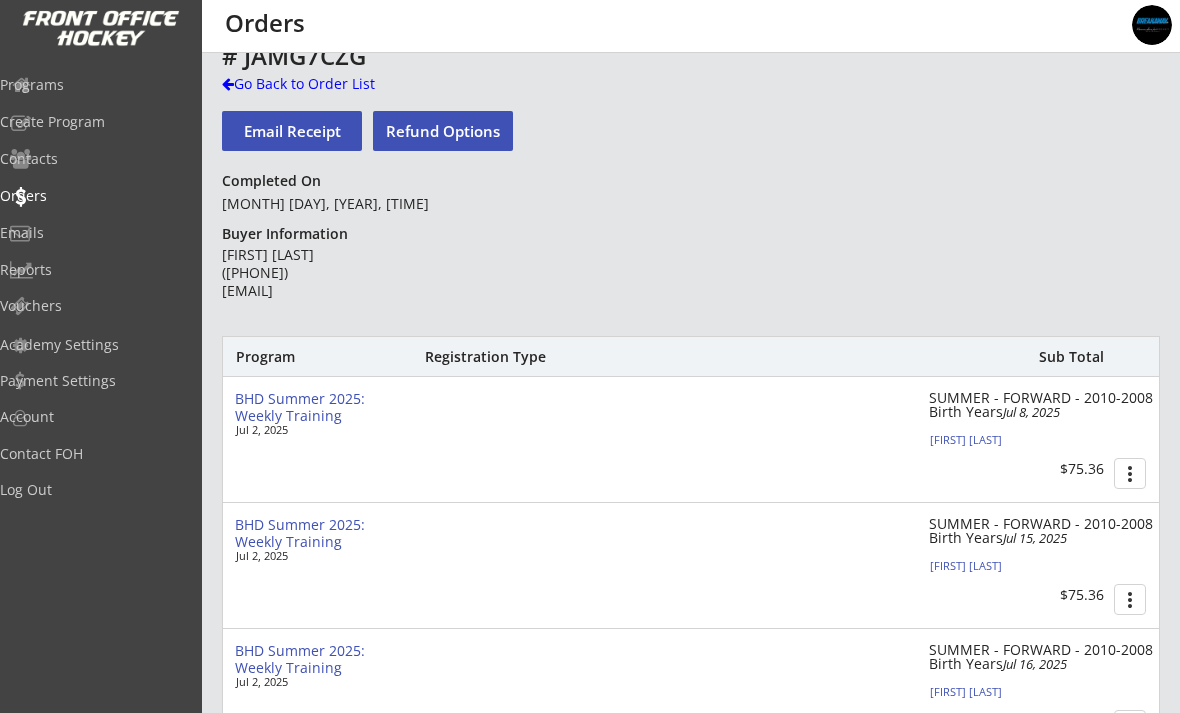 scroll, scrollTop: 0, scrollLeft: 0, axis: both 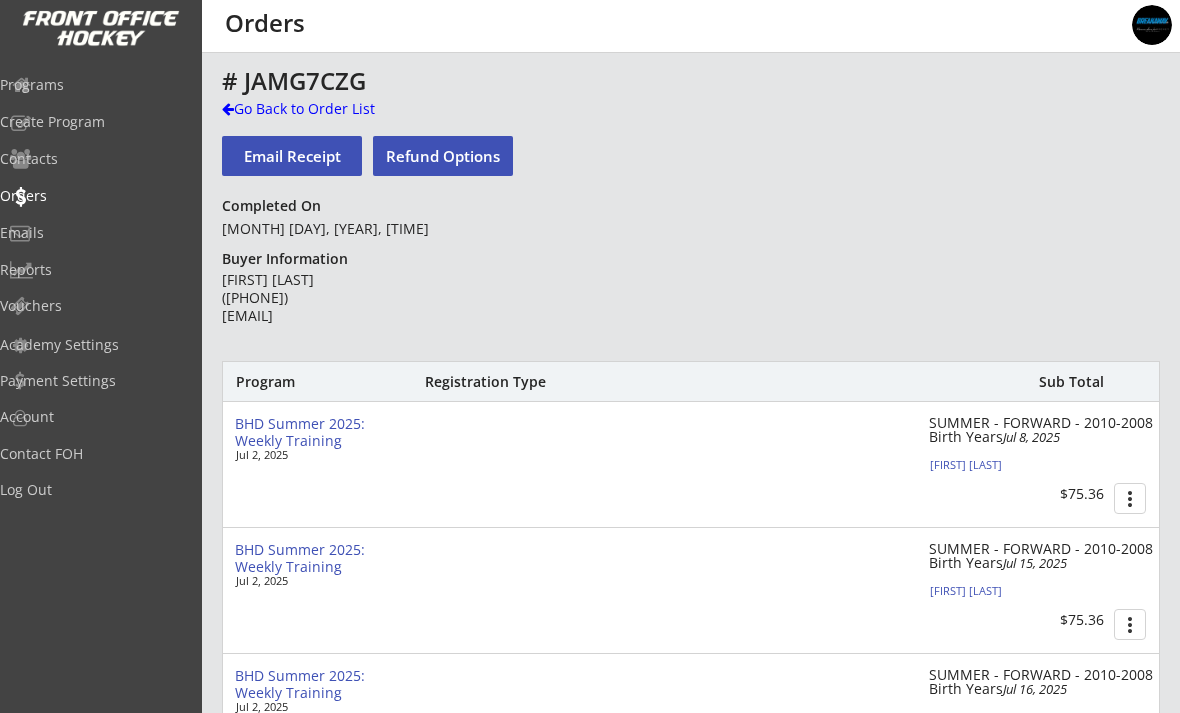 click on "Refund Options" at bounding box center (292, 156) 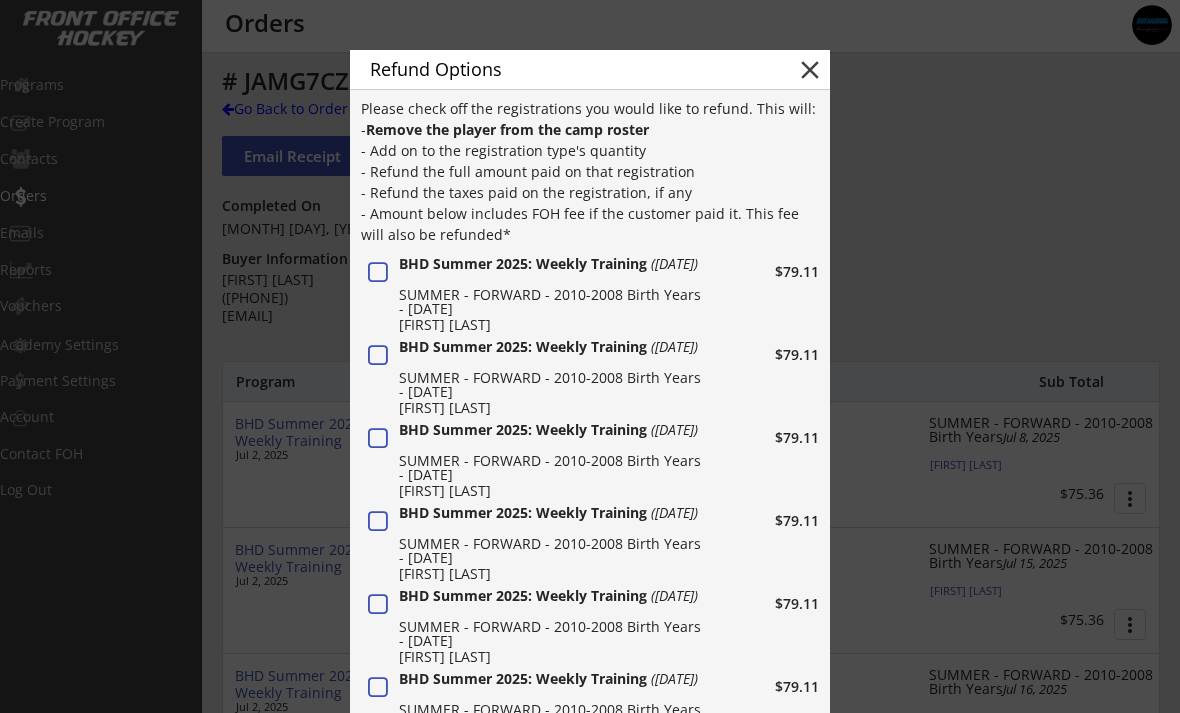 scroll, scrollTop: 587, scrollLeft: 0, axis: vertical 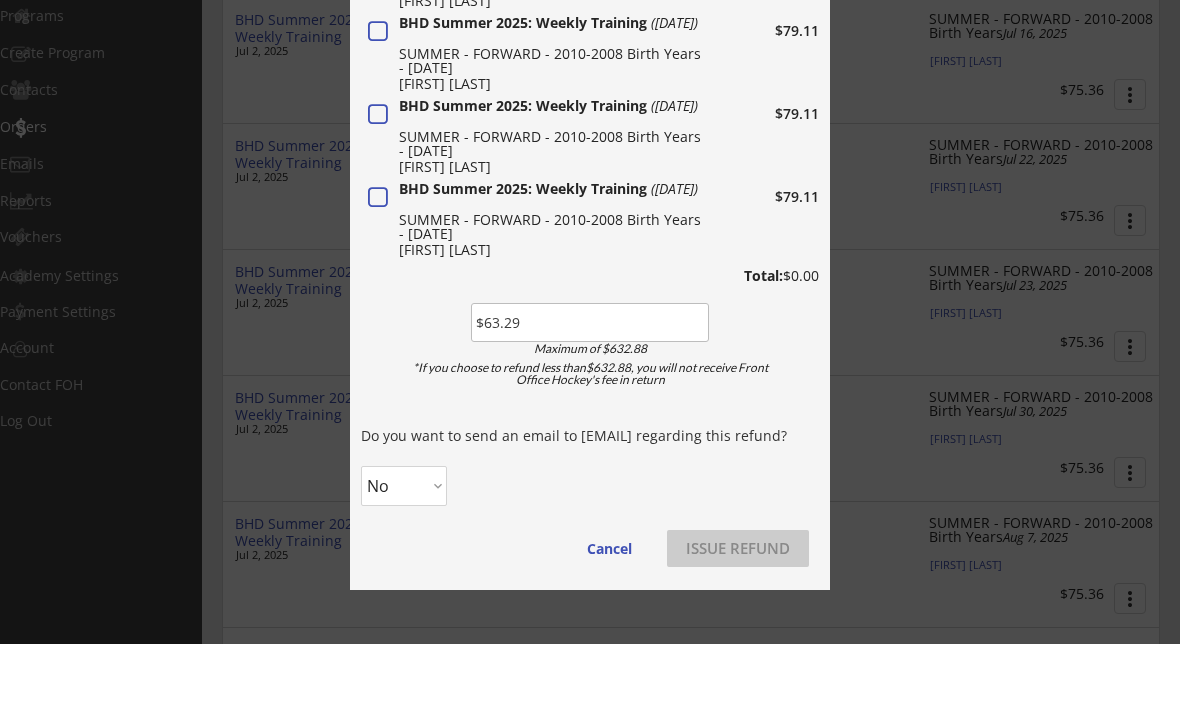 click on "No Yes" at bounding box center [404, 555] 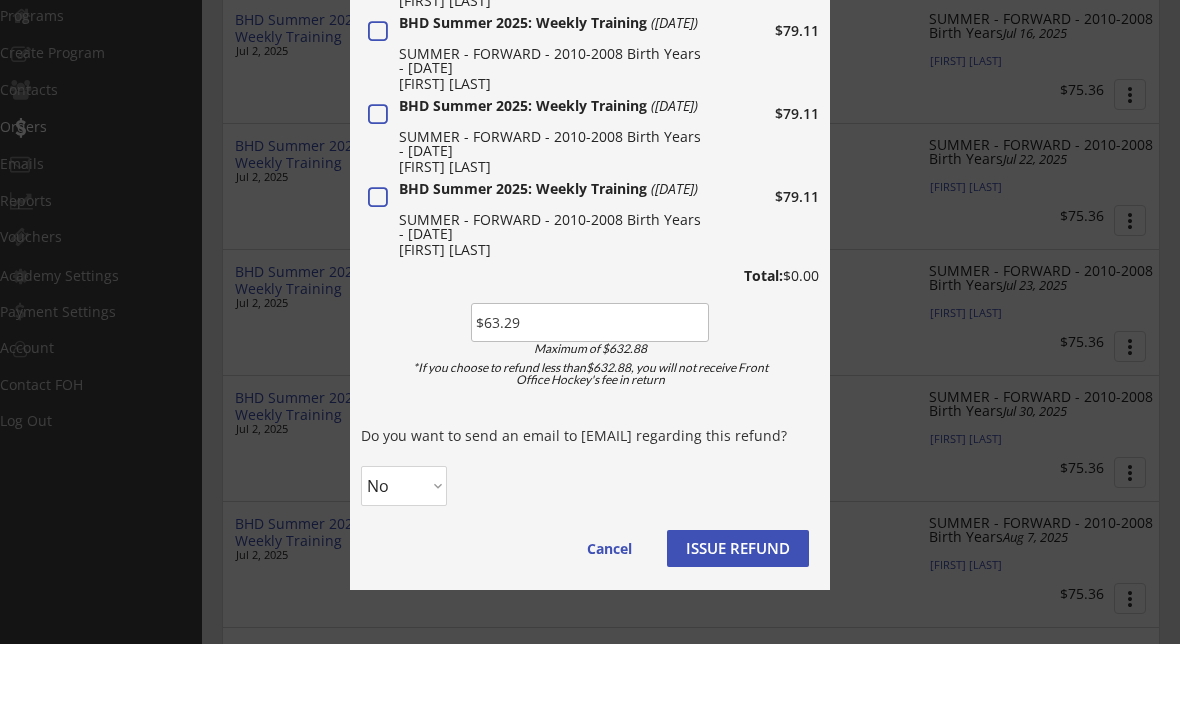 scroll, scrollTop: 657, scrollLeft: 0, axis: vertical 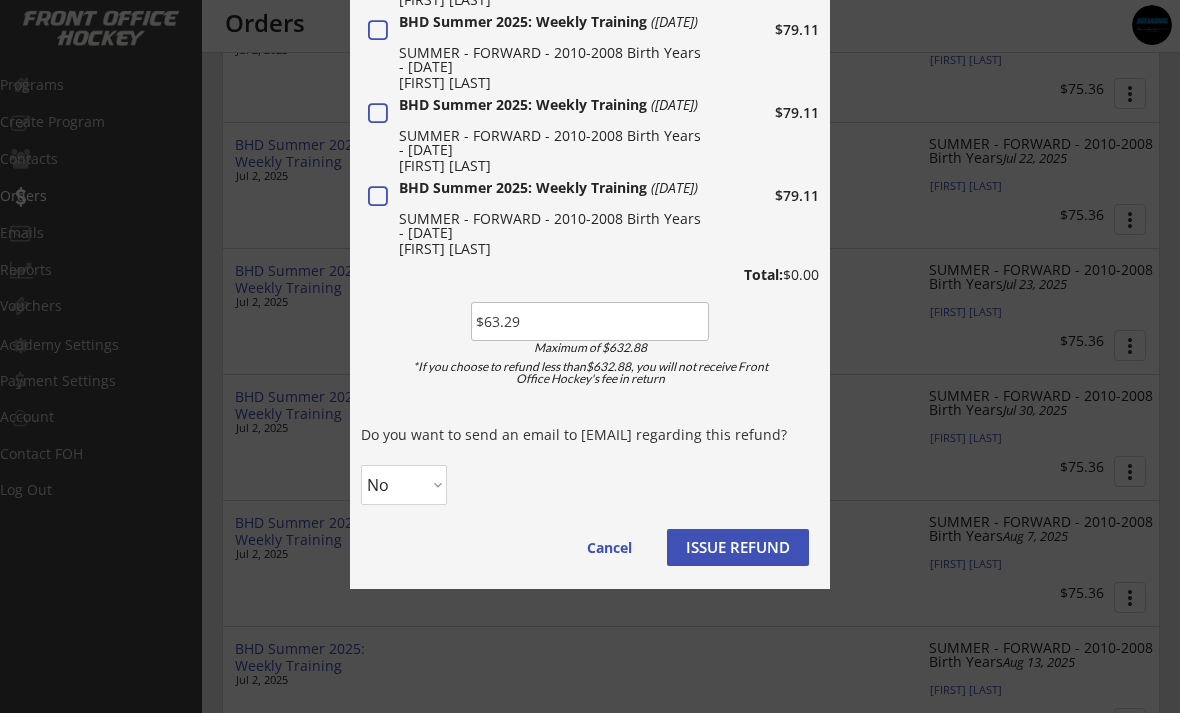 select on ""Yes"" 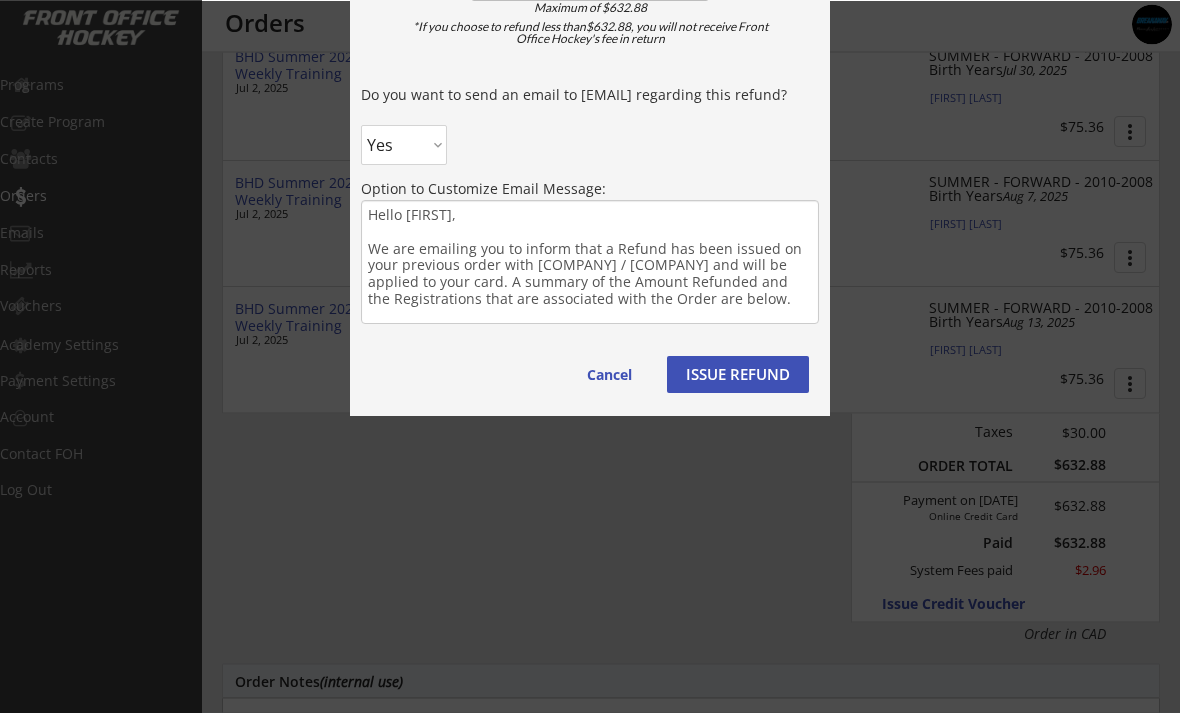 scroll, scrollTop: 996, scrollLeft: 0, axis: vertical 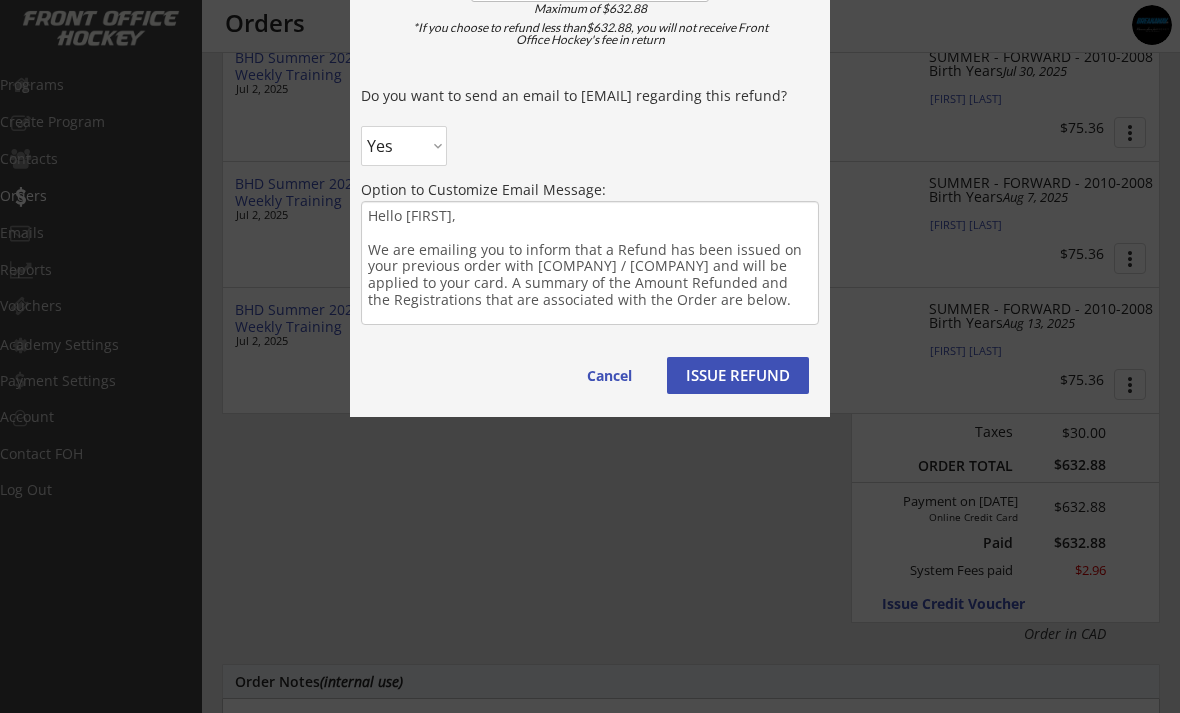 click on "ISSUE REFUND" at bounding box center [974, 603] 